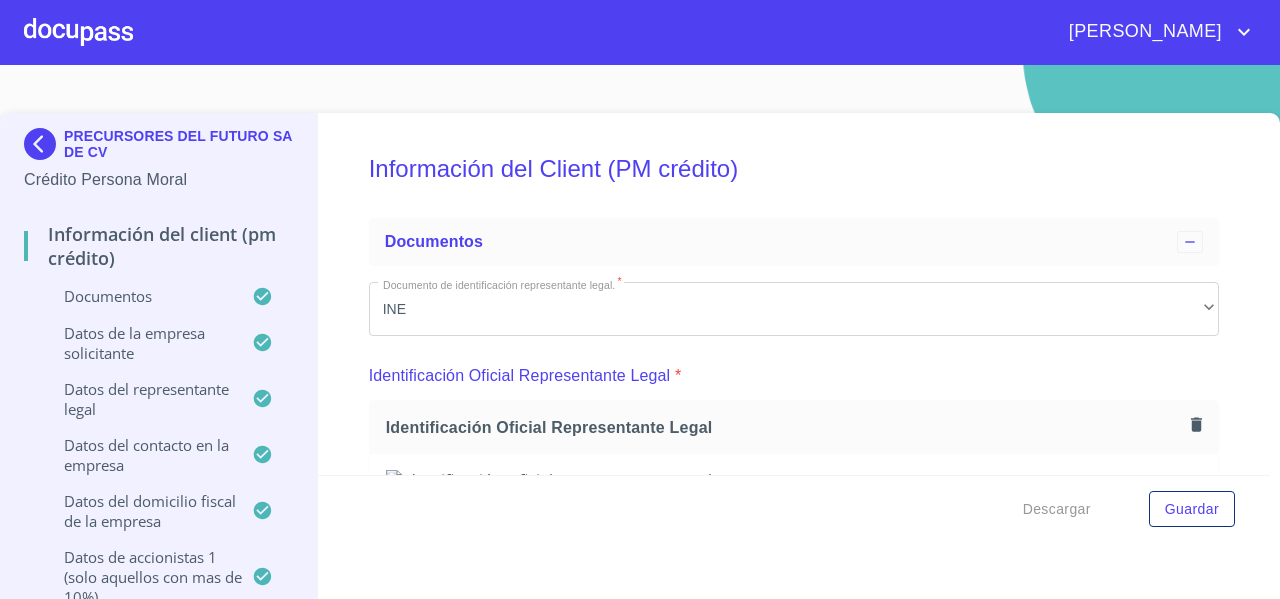 scroll, scrollTop: 0, scrollLeft: 0, axis: both 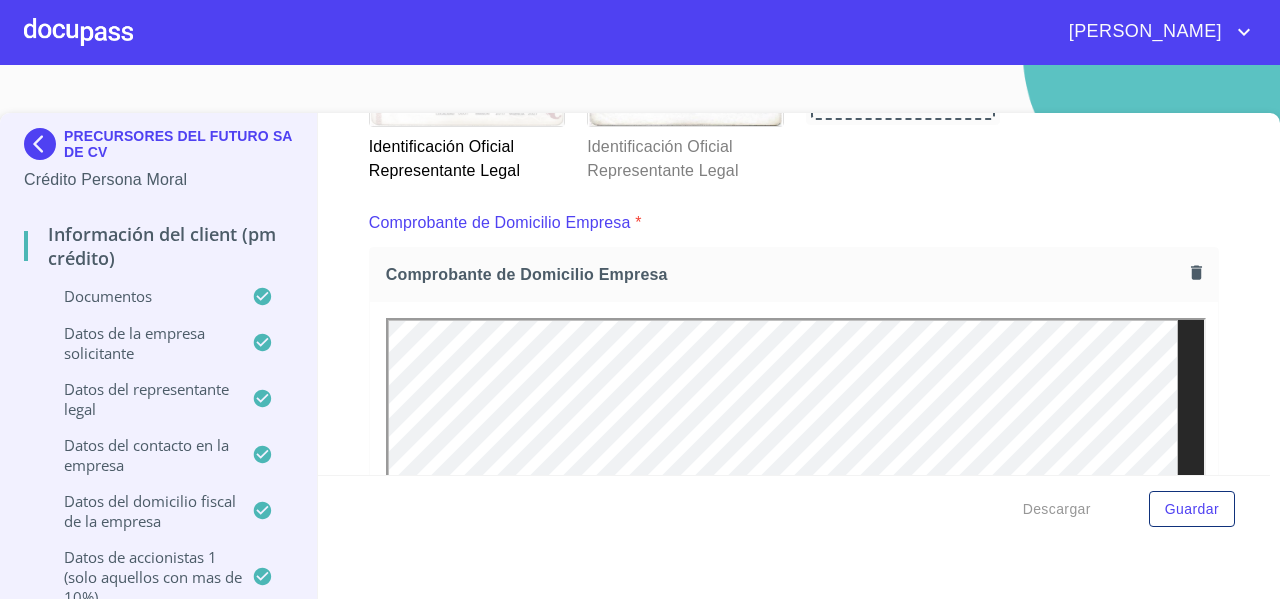 click at bounding box center (794, -5) 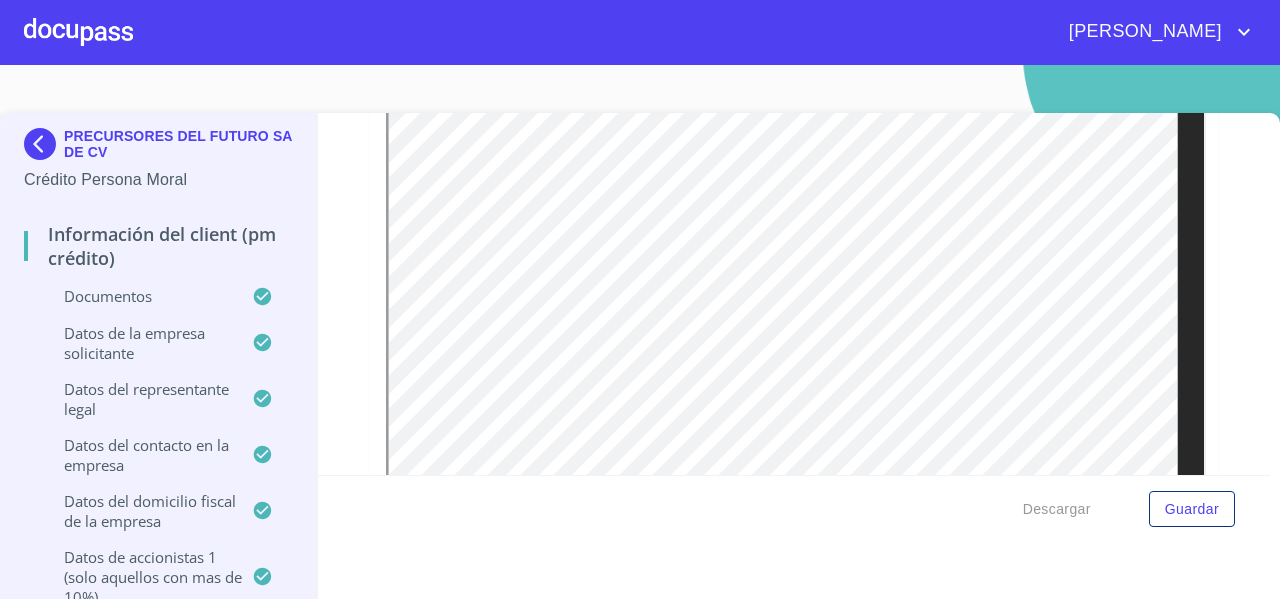 scroll, scrollTop: 726, scrollLeft: 0, axis: vertical 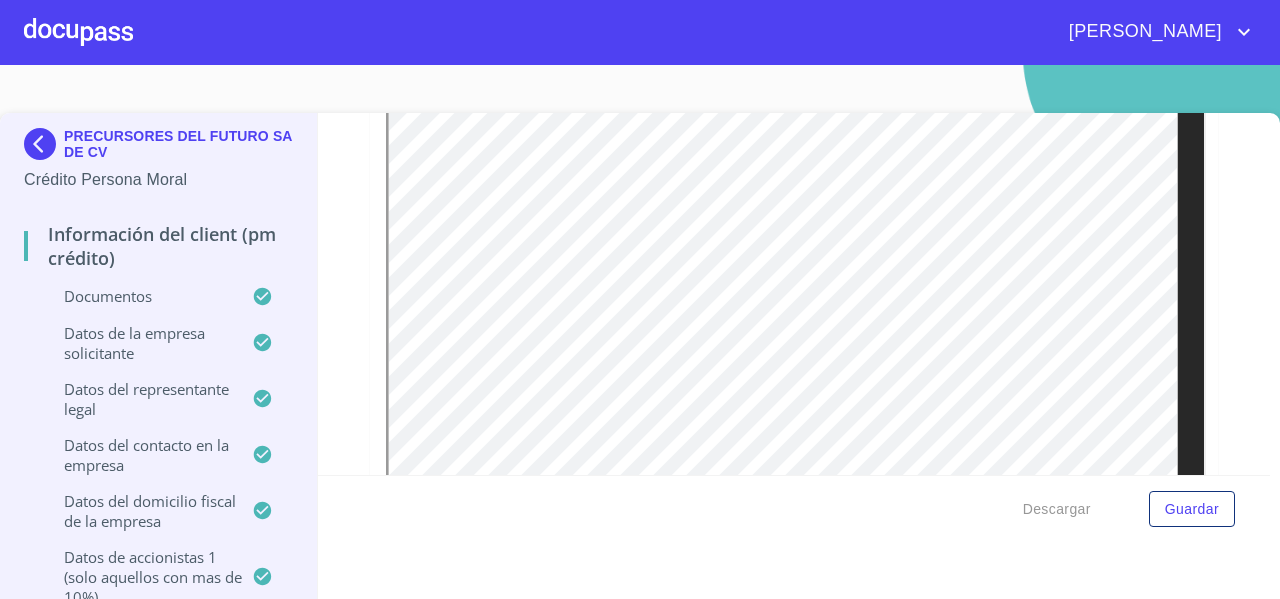 click 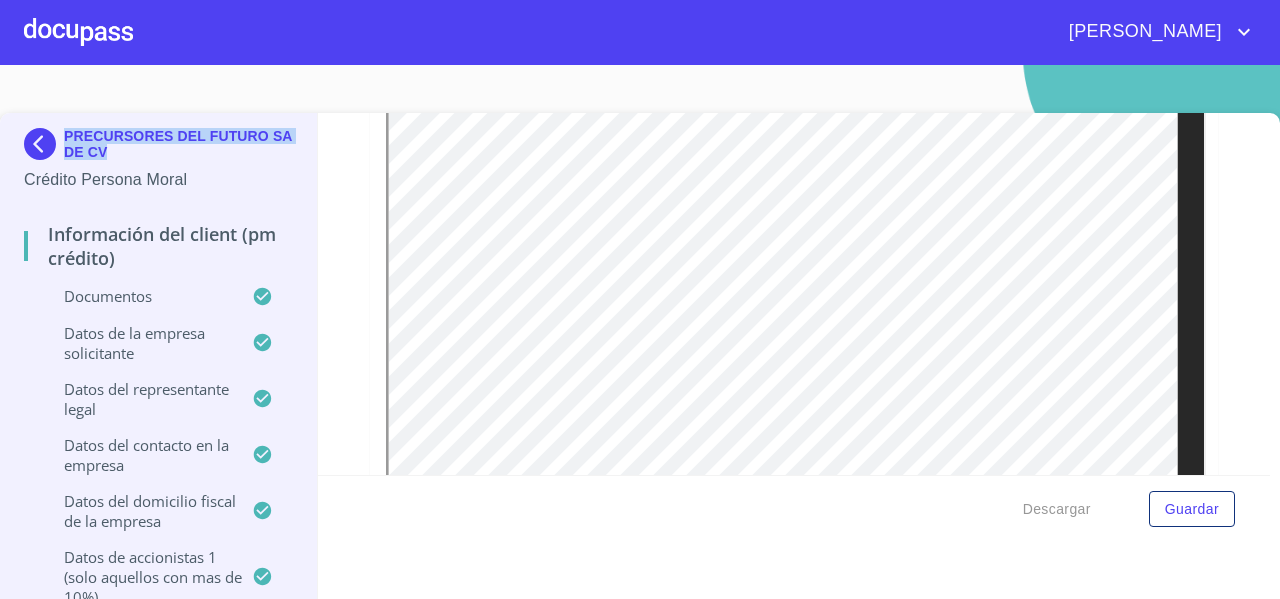 drag, startPoint x: 140, startPoint y: 149, endPoint x: 66, endPoint y: 103, distance: 87.13208 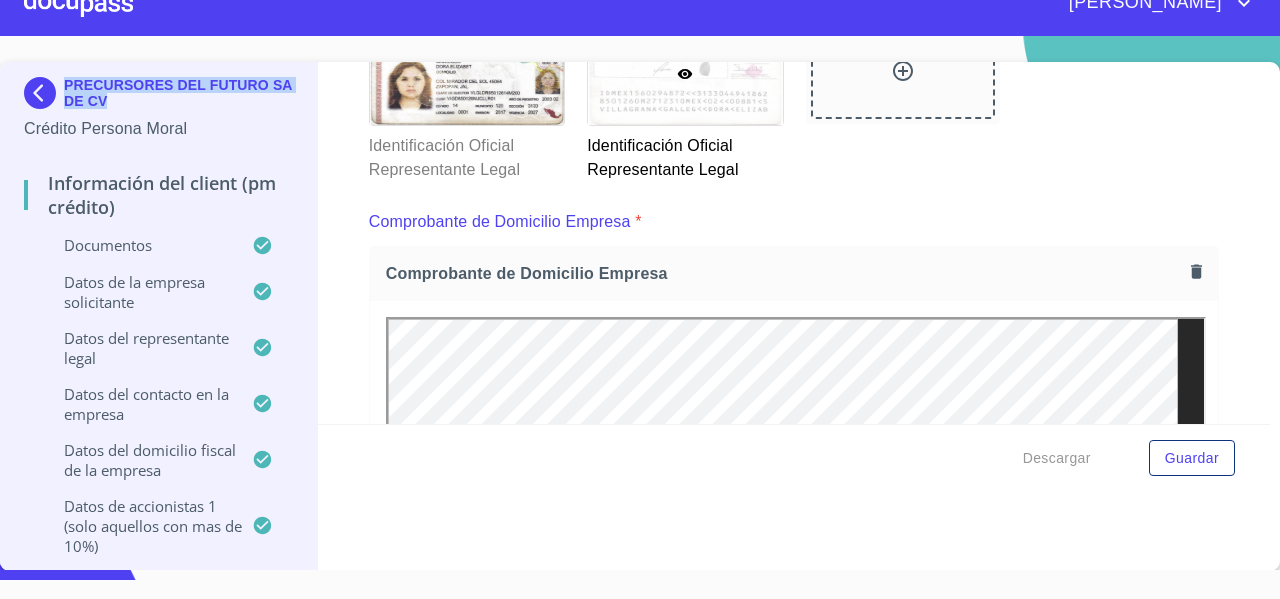 scroll, scrollTop: 430, scrollLeft: 0, axis: vertical 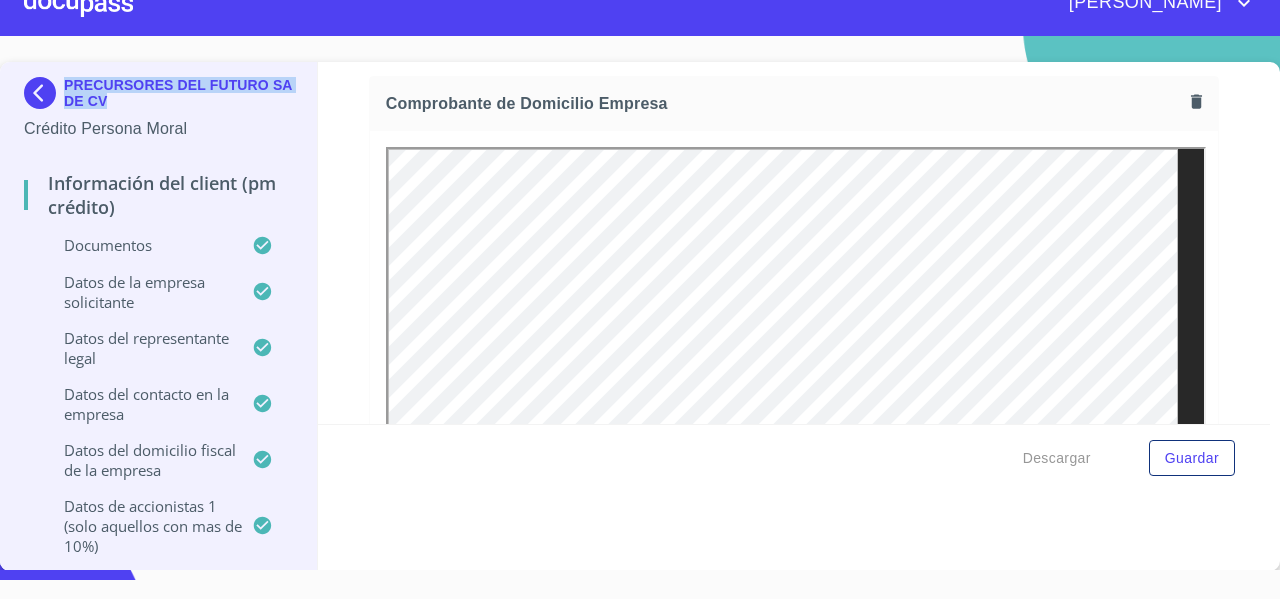 click at bounding box center [467, -96] 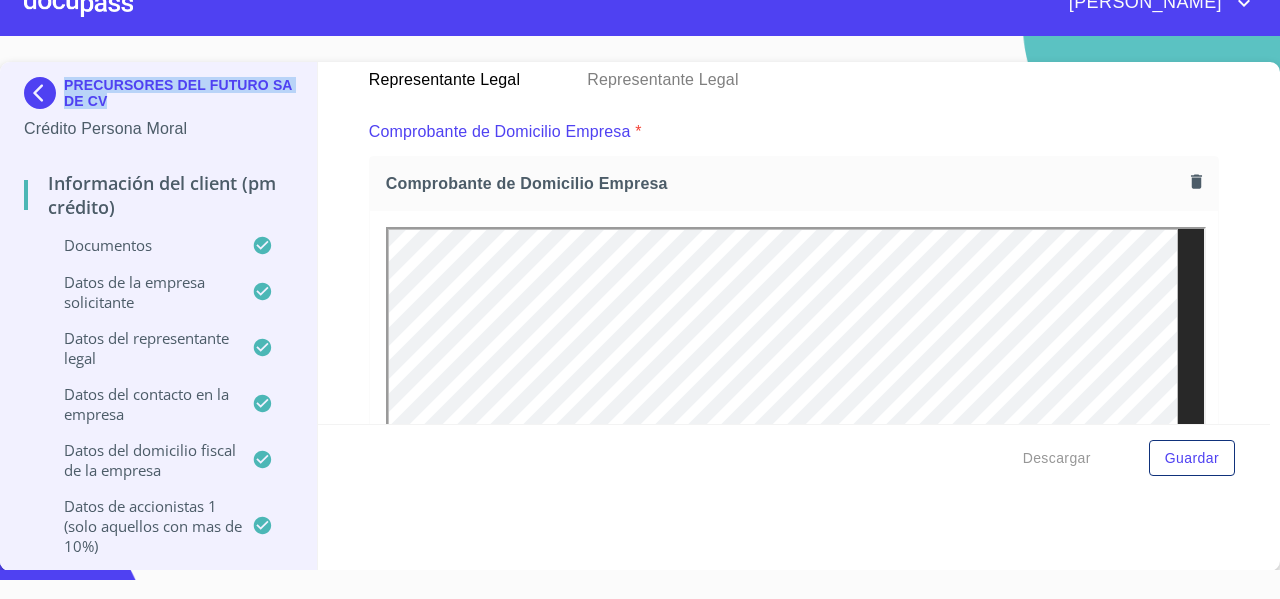 scroll, scrollTop: 530, scrollLeft: 0, axis: vertical 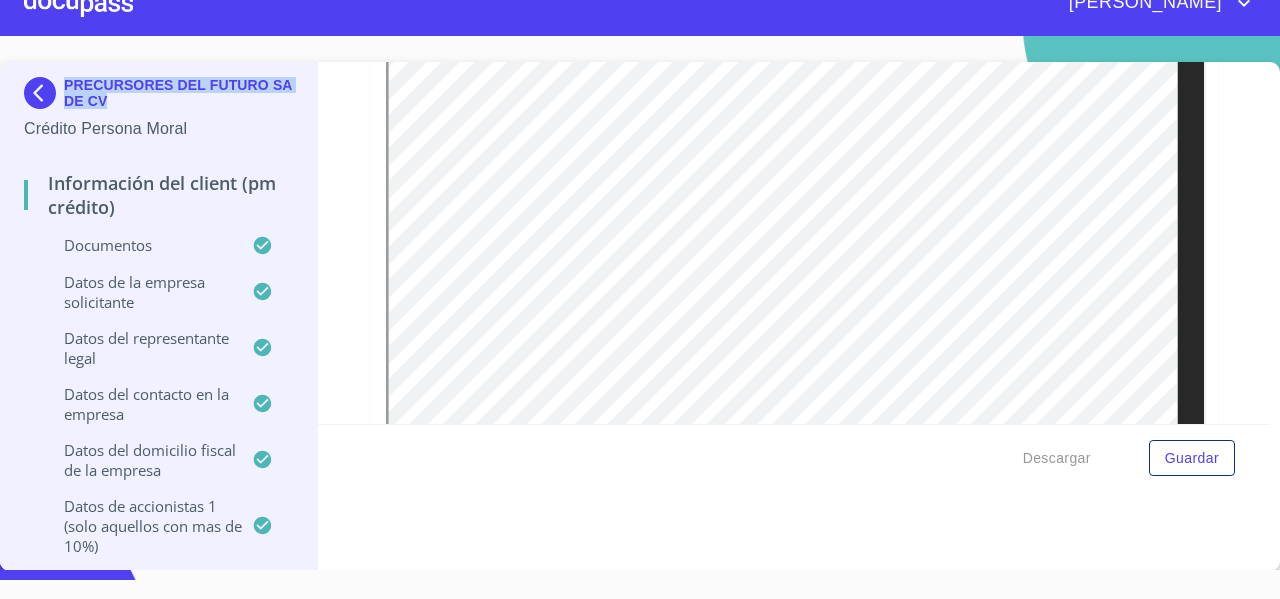 click at bounding box center (685, -262) 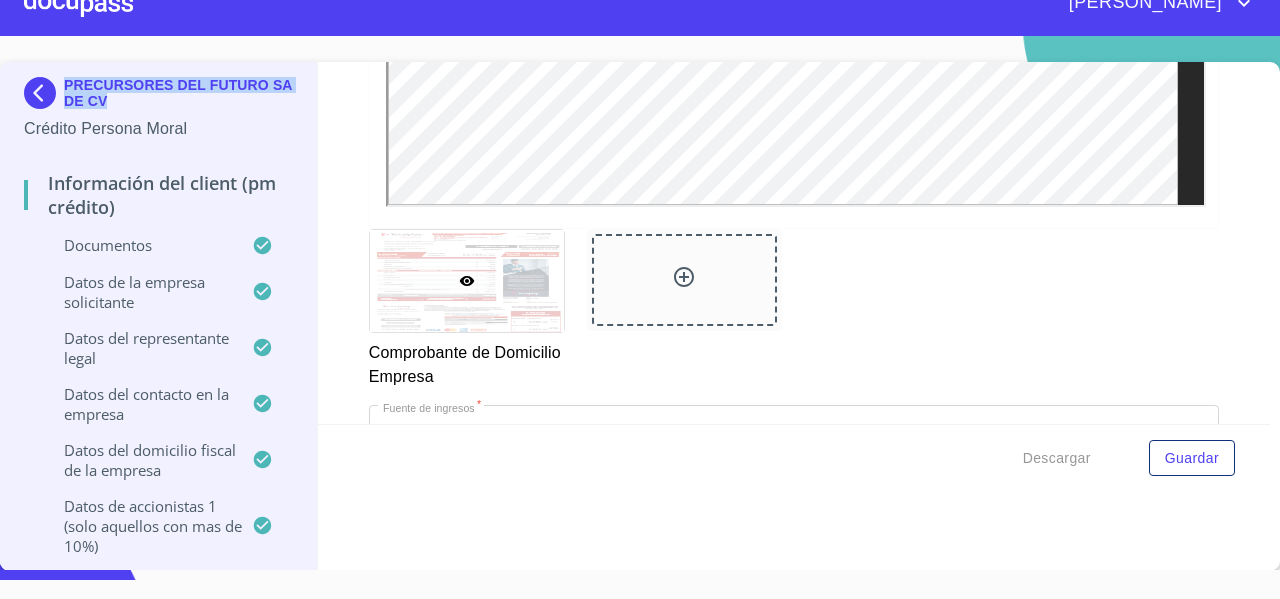 scroll, scrollTop: 1119, scrollLeft: 0, axis: vertical 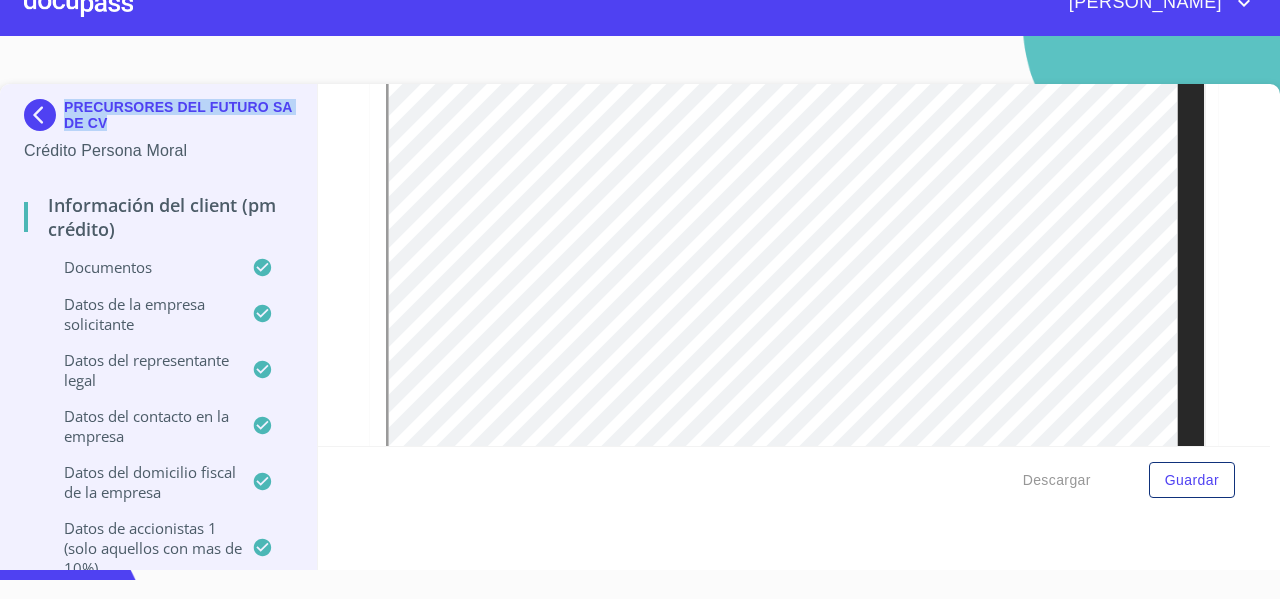 click at bounding box center (467, -246) 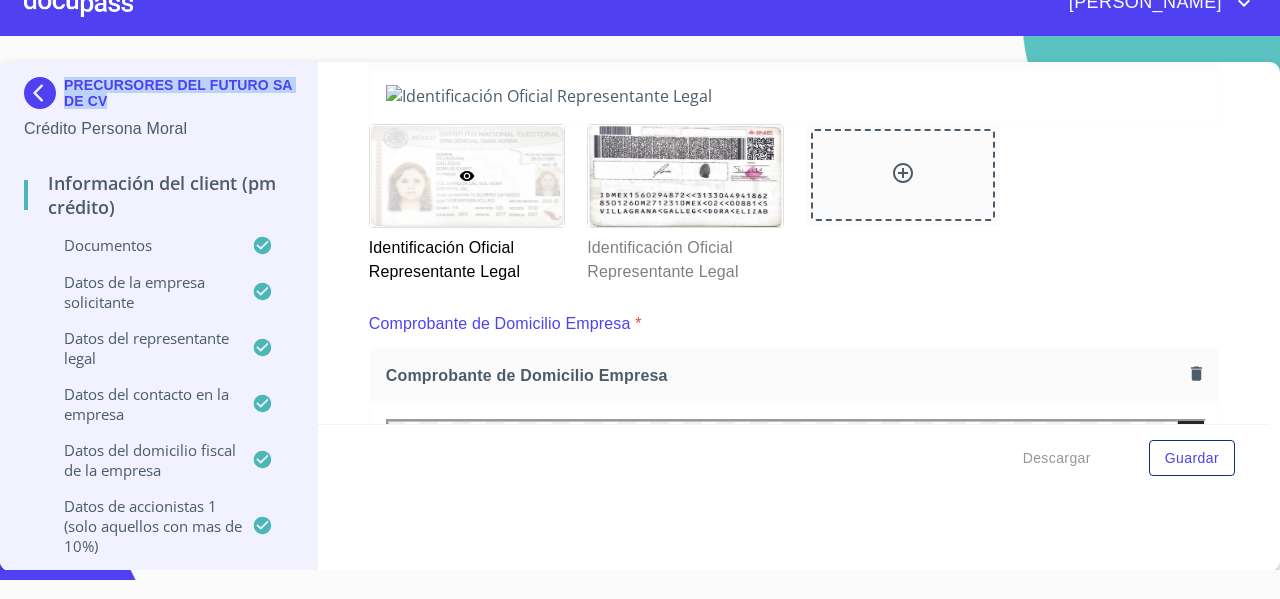 scroll, scrollTop: 346, scrollLeft: 0, axis: vertical 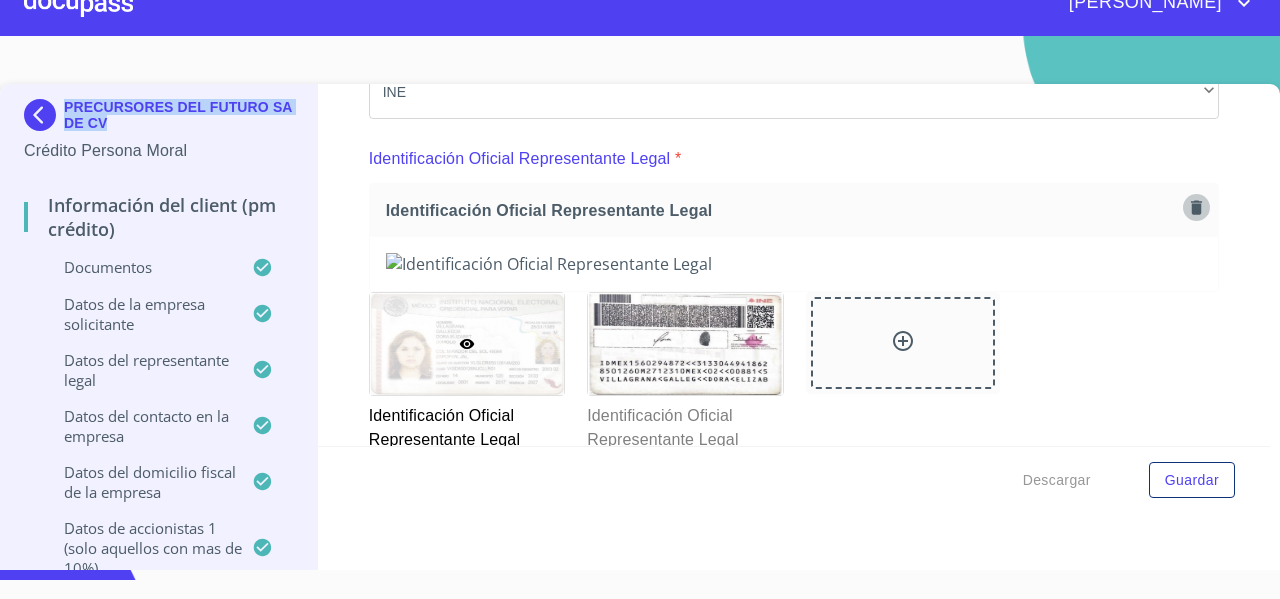 click 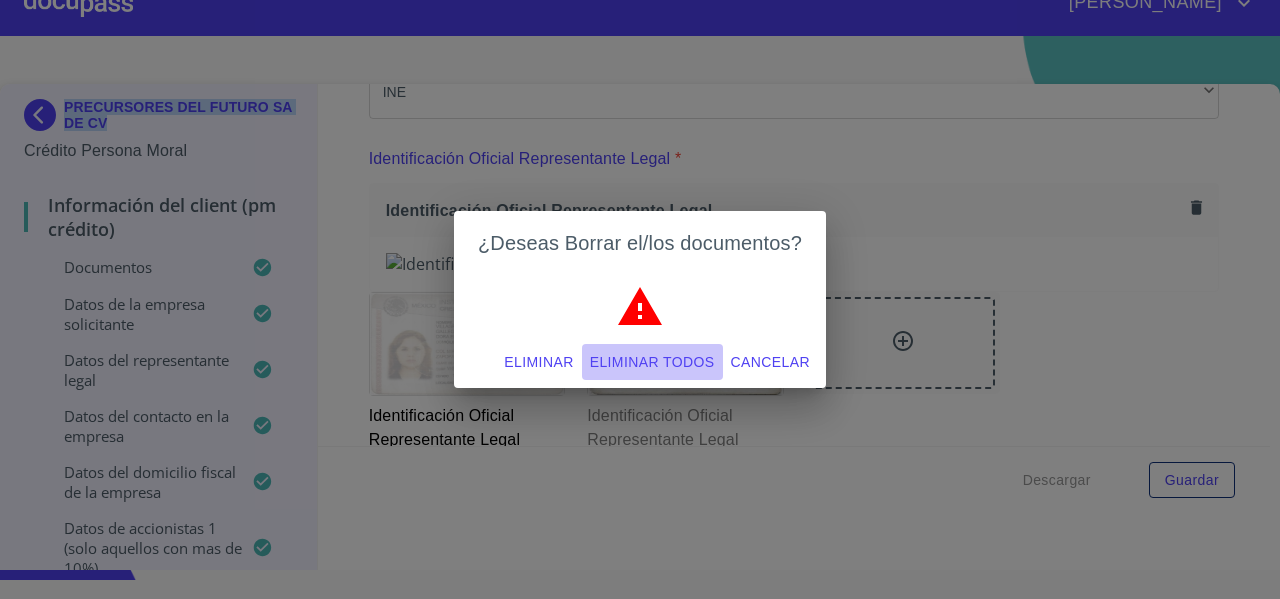 click on "Eliminar todos" at bounding box center [652, 362] 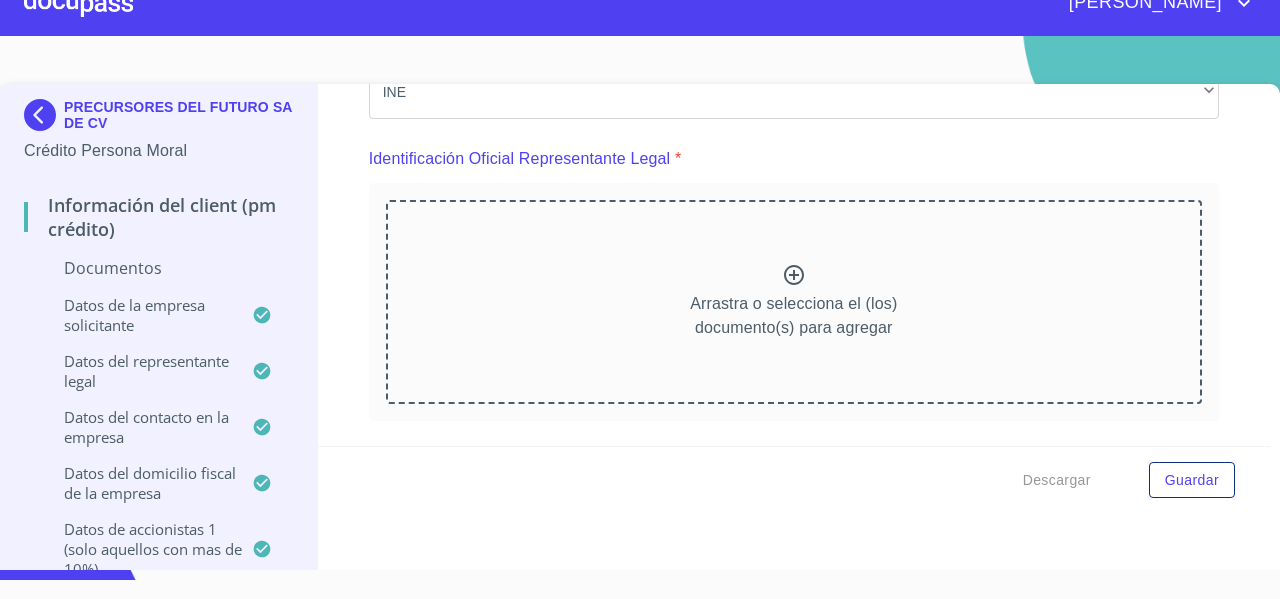 click on "Arrastra o selecciona el (los) documento(s) para agregar" at bounding box center (794, 302) 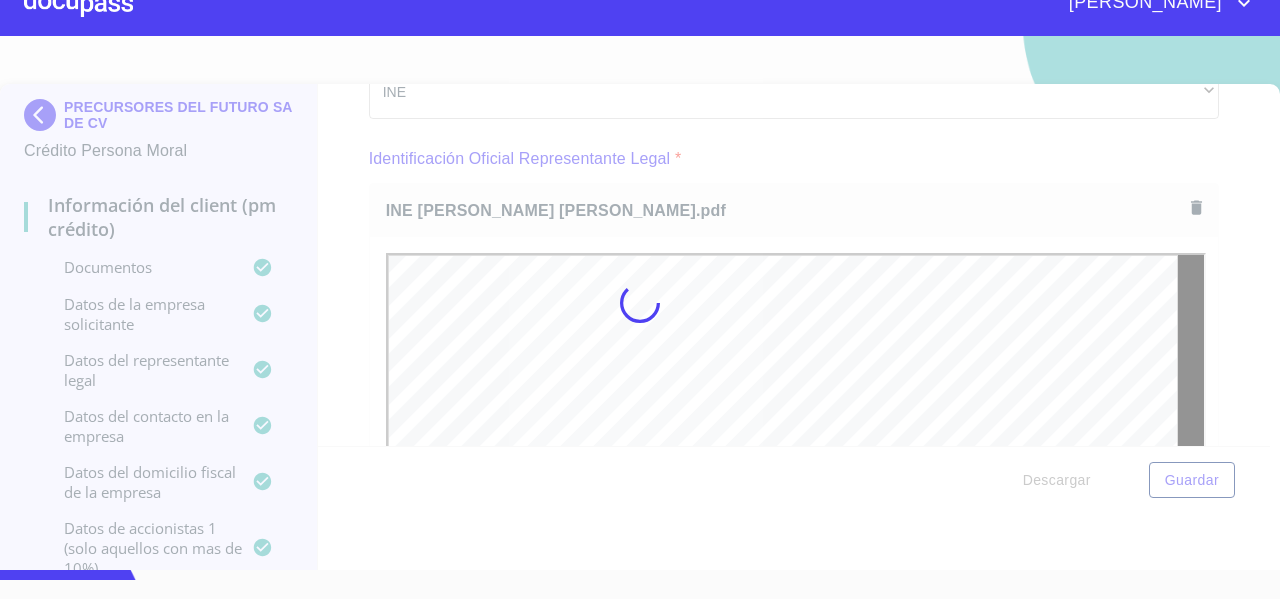 scroll, scrollTop: 0, scrollLeft: 0, axis: both 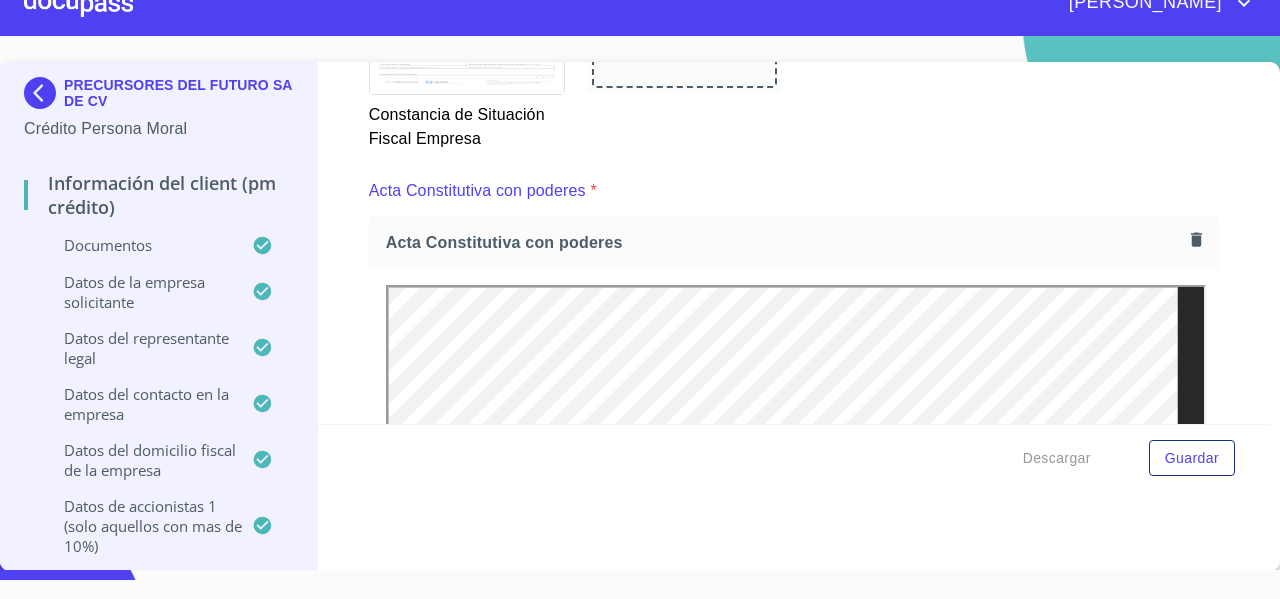 click on "Información del Client (PM crédito)   Documentos Documento de identificación representante legal.   * INE ​ Identificación Oficial Representante Legal * Identificación Oficial Representante Legal Identificación Oficial Representante Legal Comprobante de Domicilio Empresa * Comprobante de Domicilio Empresa Comprobante de Domicilio Empresa Fuente de ingresos   * Independiente/Dueño de negocio/Persona Moral ​ Comprobante de Ingresos mes 1 * Comprobante de Ingresos mes 1 Comprobante de Ingresos mes 1 Comprobante de Ingresos mes 2 * Comprobante de Ingresos mes 2 Comprobante de Ingresos mes 2 Comprobante de Ingresos mes 3 * Comprobante de Ingresos mes 3 Comprobante de Ingresos mes 3 Constancia de Situación Fiscal Empresa * Constancia de Situación Fiscal Empresa Constancia de Situación Fiscal Empresa Acta Constitutiva con poderes * Acta Constitutiva con poderes Acta Constitutiva con poderes Declaración Anual con Acuse * Declaración Anual con Acuse Declaración Anual con Acuse   * INE ​ * * *" at bounding box center (794, 243) 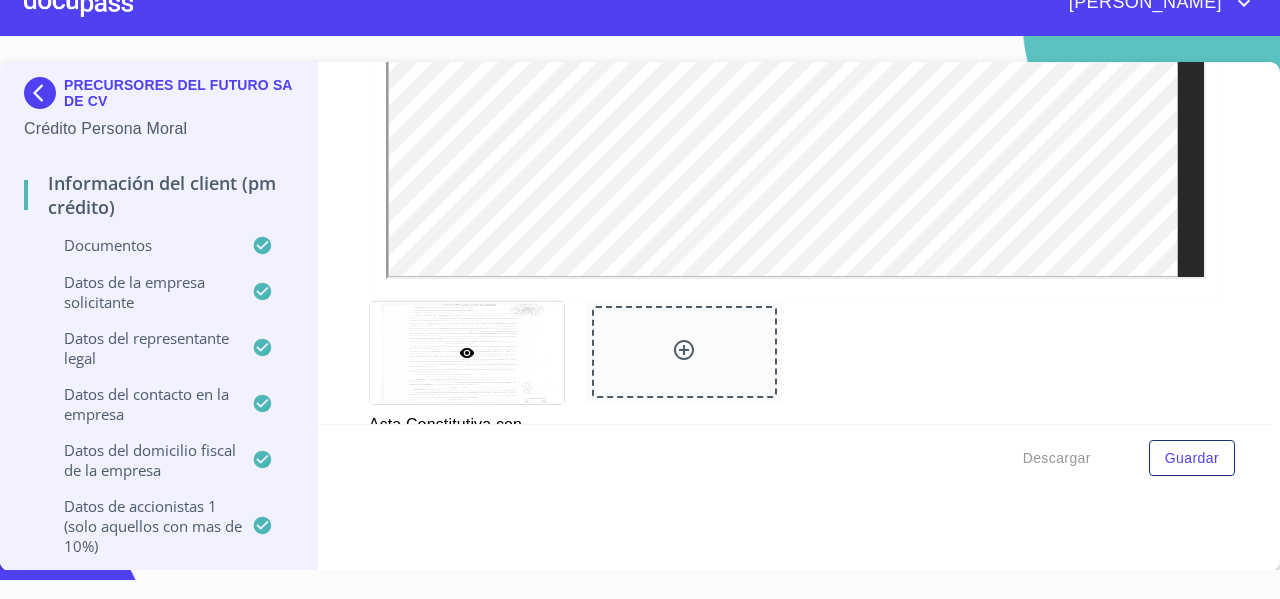 scroll, scrollTop: 5868, scrollLeft: 0, axis: vertical 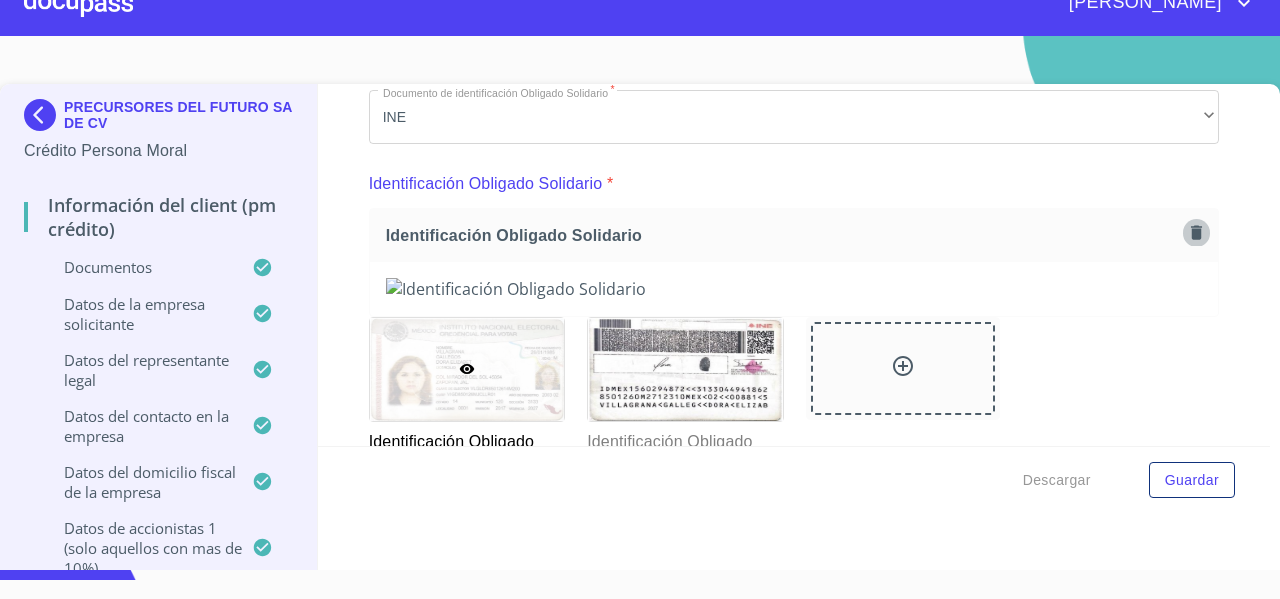 click 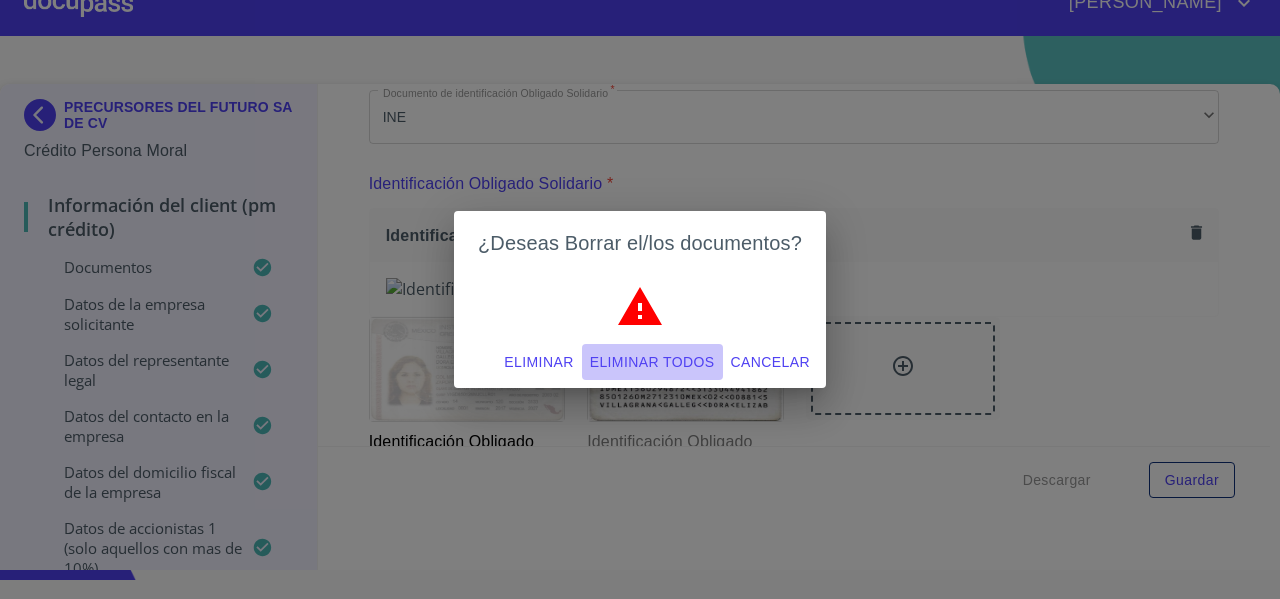 click on "Eliminar todos" at bounding box center (652, 362) 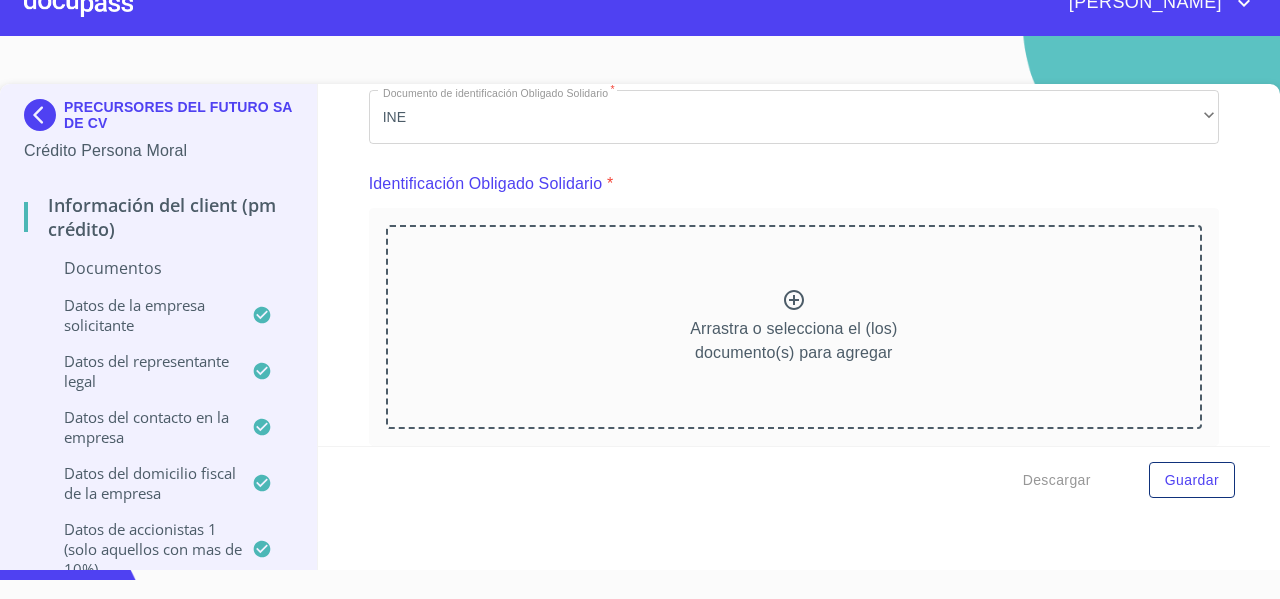 click on "Arrastra o selecciona el (los) documento(s) para agregar" at bounding box center [794, 327] 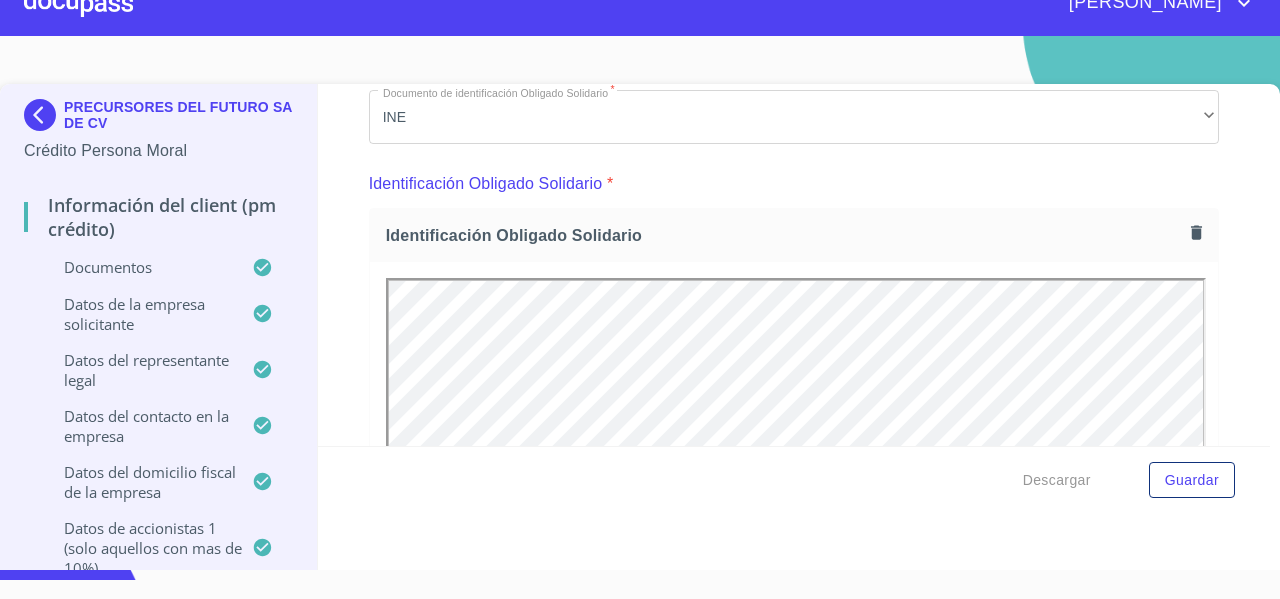 scroll, scrollTop: 0, scrollLeft: 0, axis: both 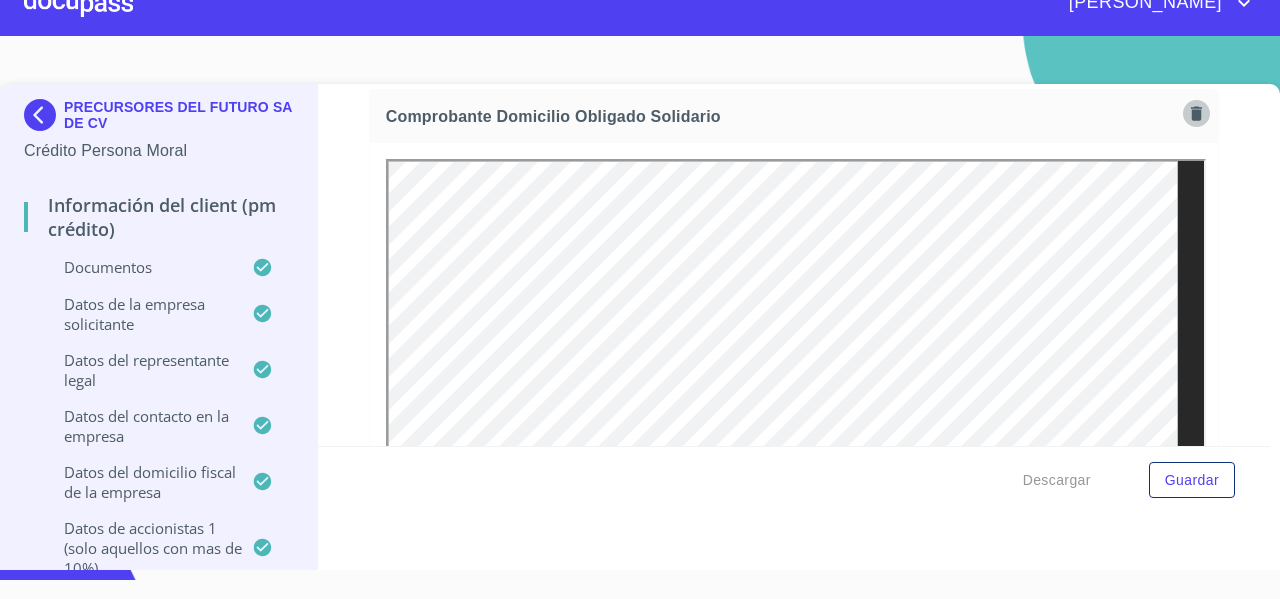 click 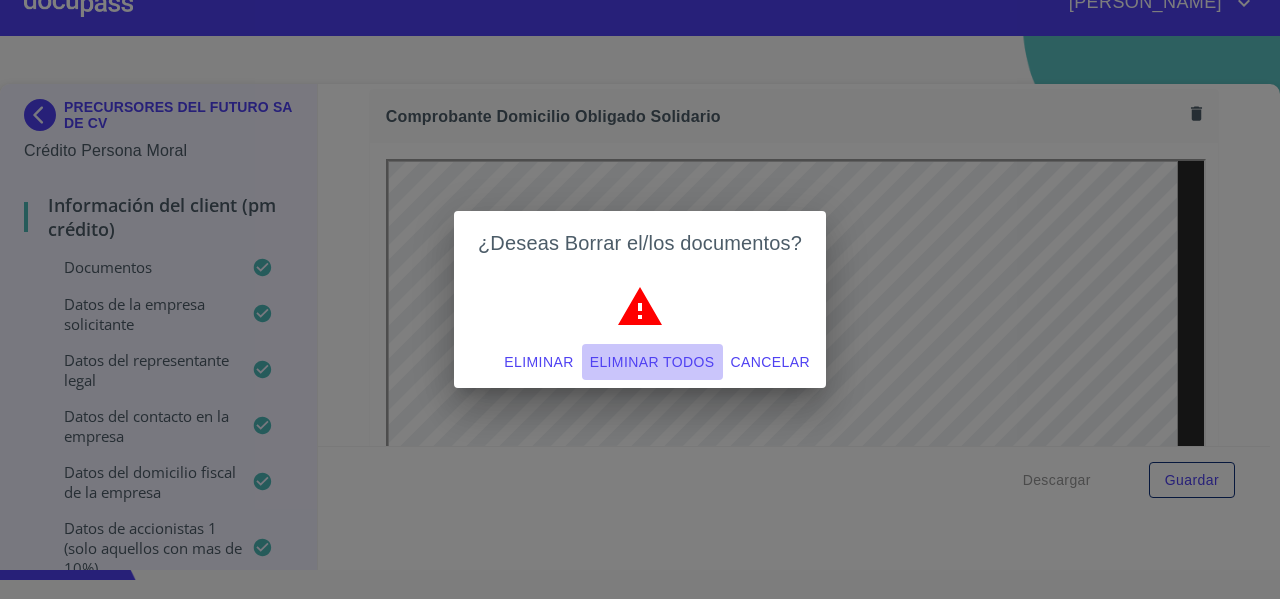 click on "Eliminar todos" at bounding box center (652, 362) 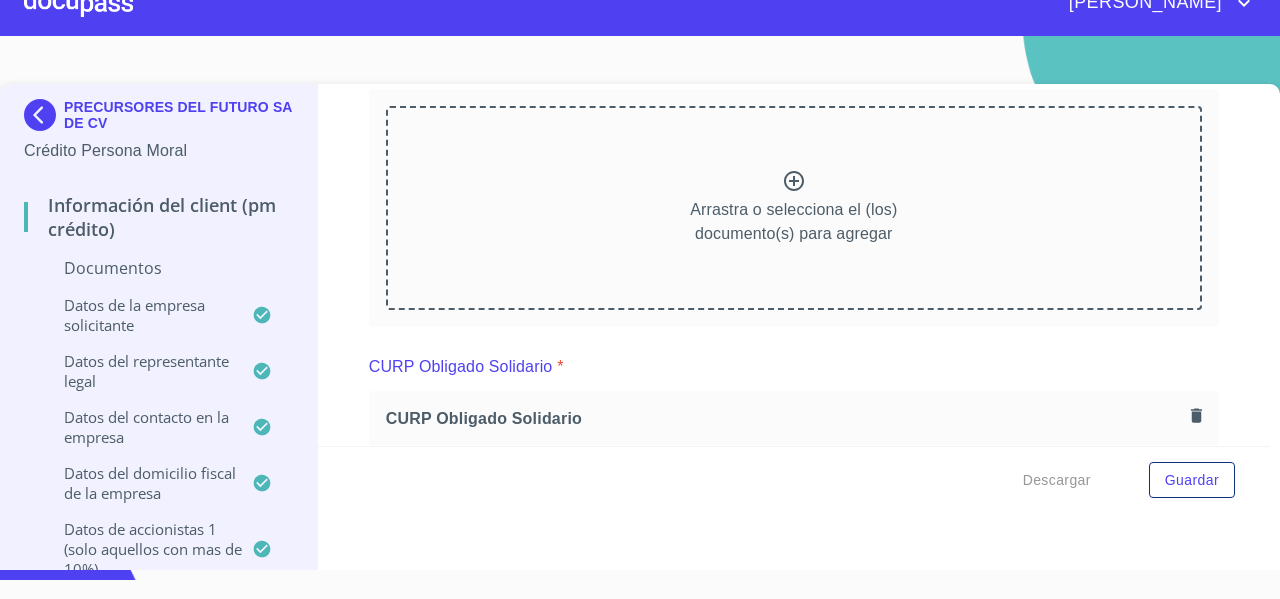 click on "Arrastra o selecciona el (los) documento(s) para agregar" at bounding box center (794, 208) 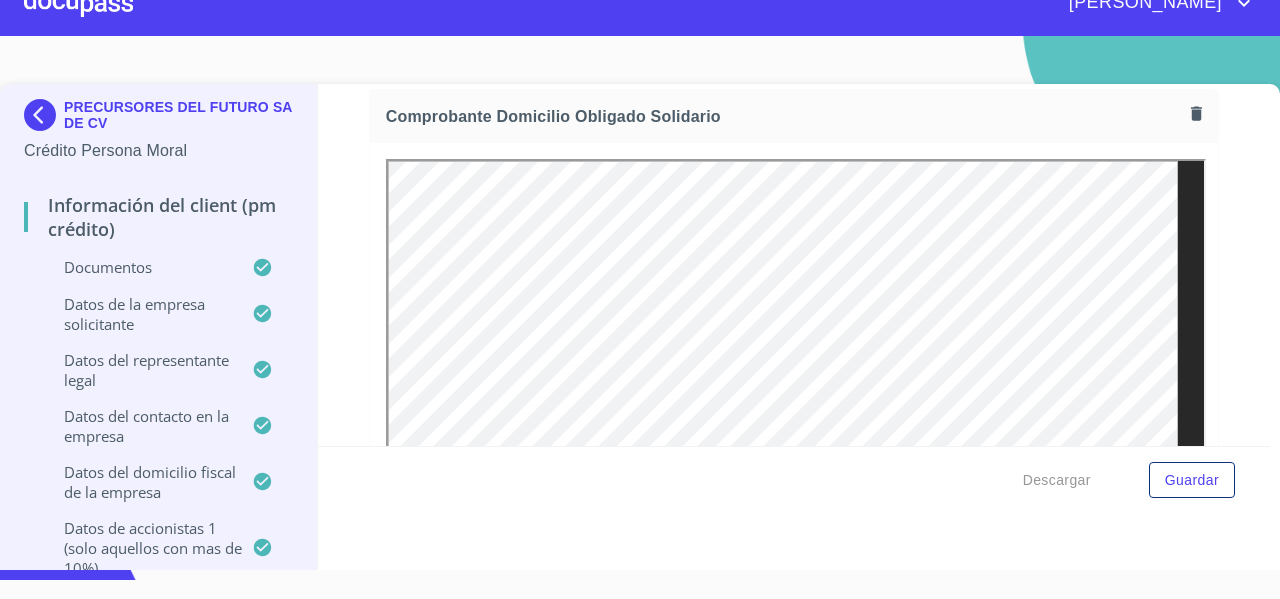 scroll, scrollTop: 0, scrollLeft: 0, axis: both 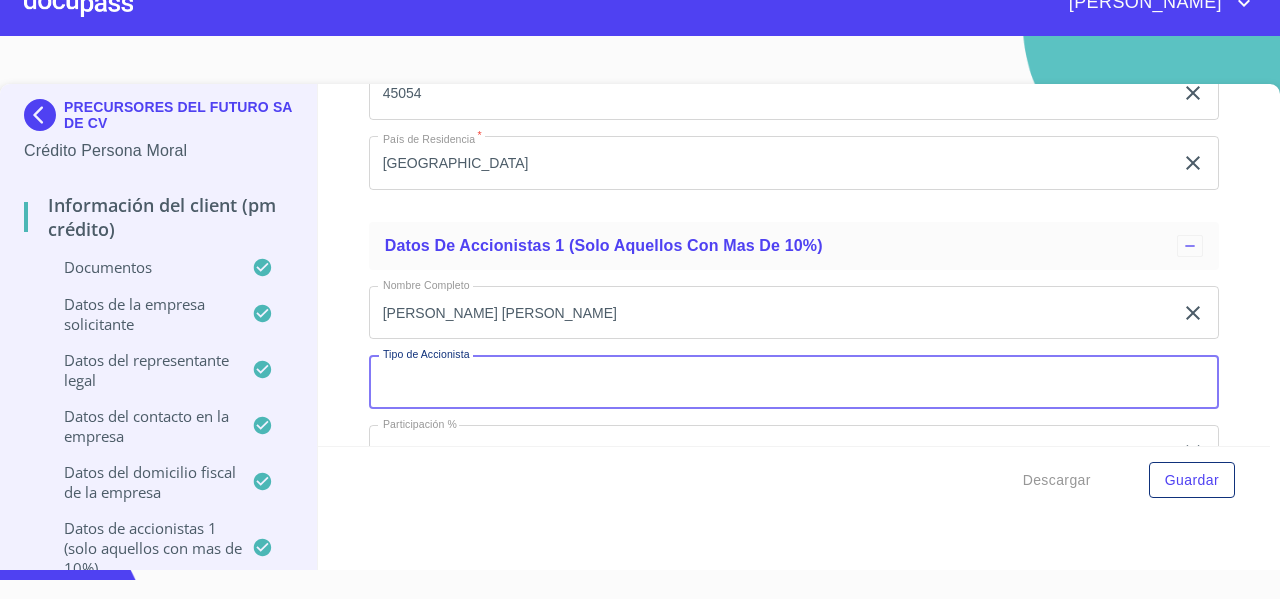 click on "Documento de identificación representante legal.   *" at bounding box center (794, 382) 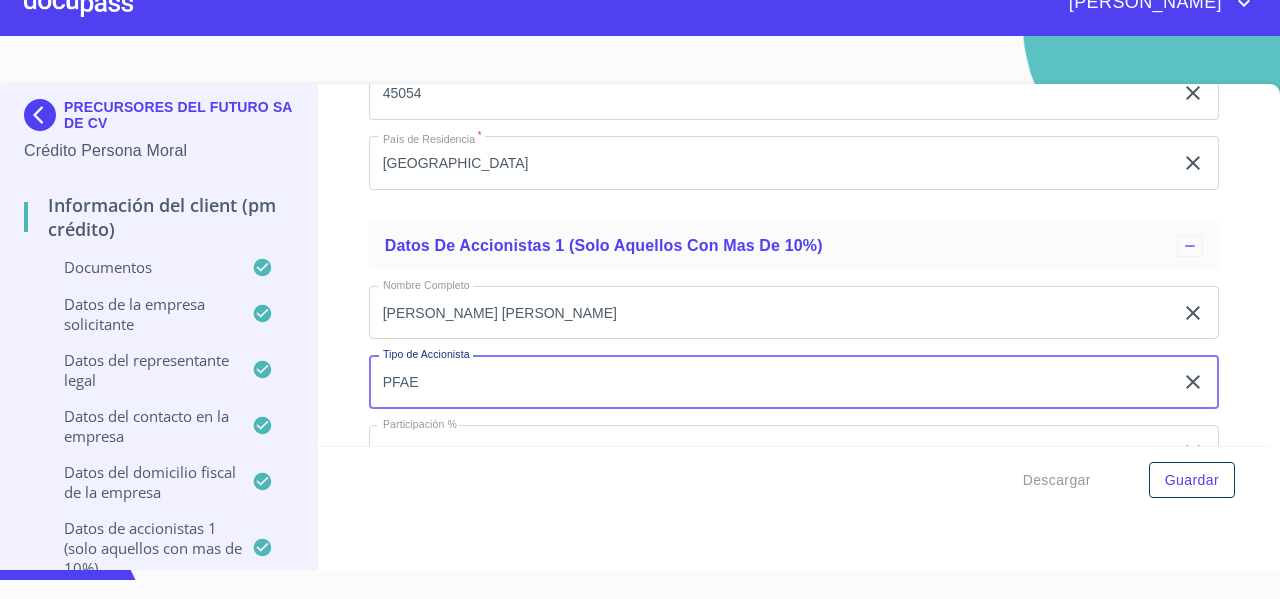 type on "PFAE" 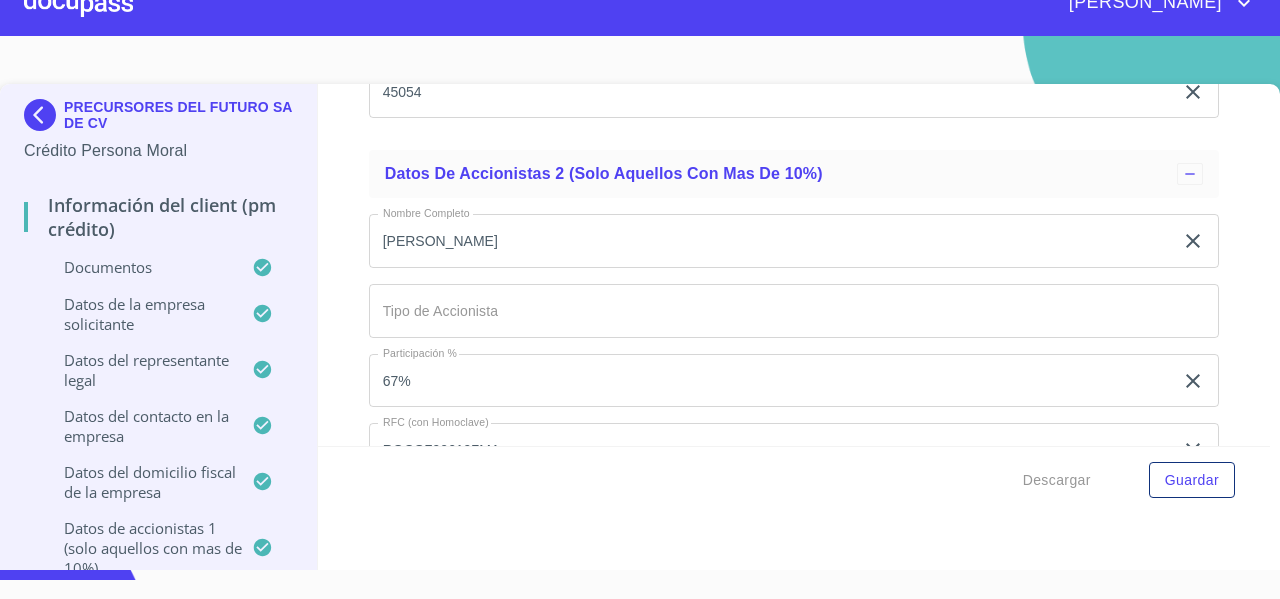 scroll, scrollTop: 15854, scrollLeft: 0, axis: vertical 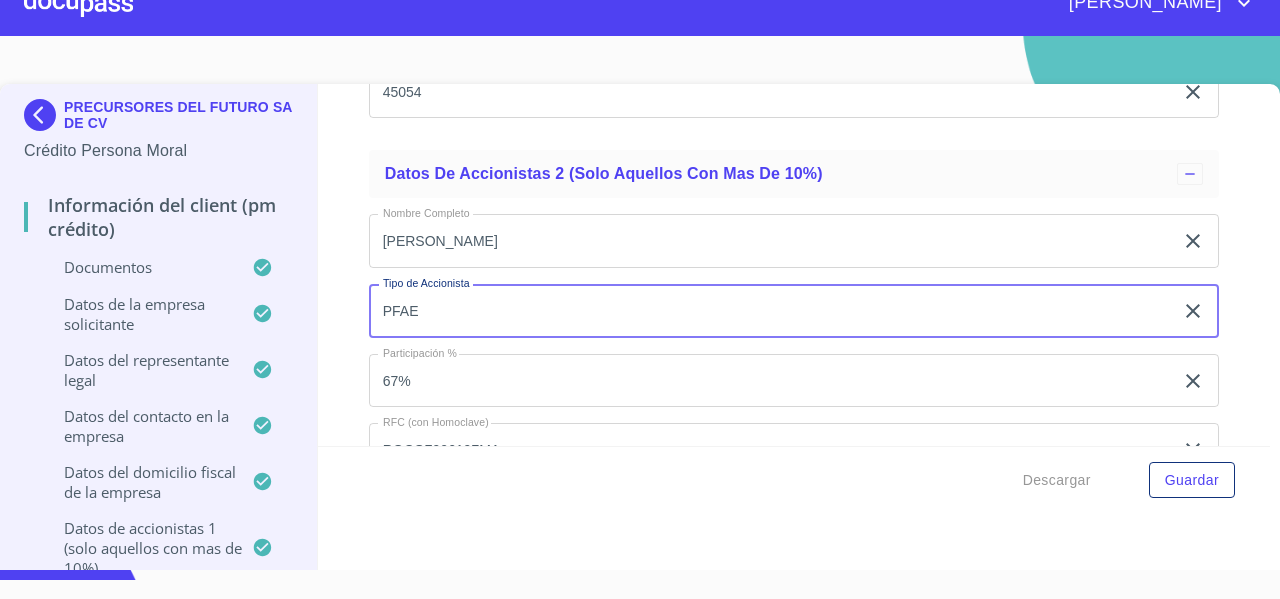 type on "PFAE" 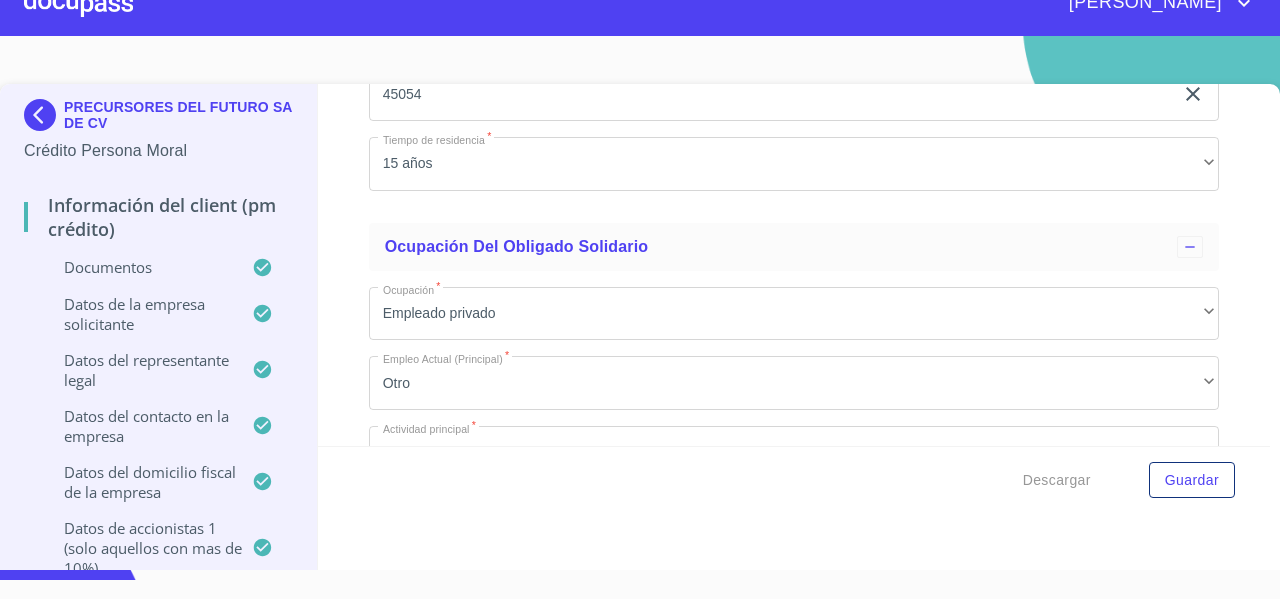 scroll, scrollTop: 21146, scrollLeft: 0, axis: vertical 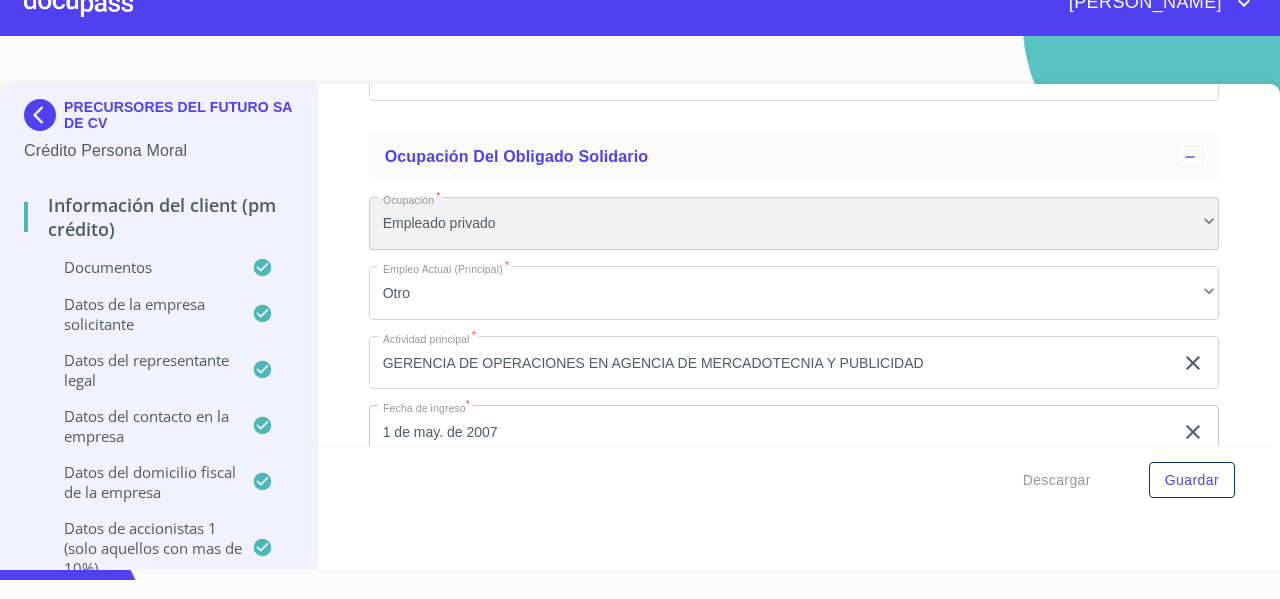 click on "Empleado privado" at bounding box center [794, 224] 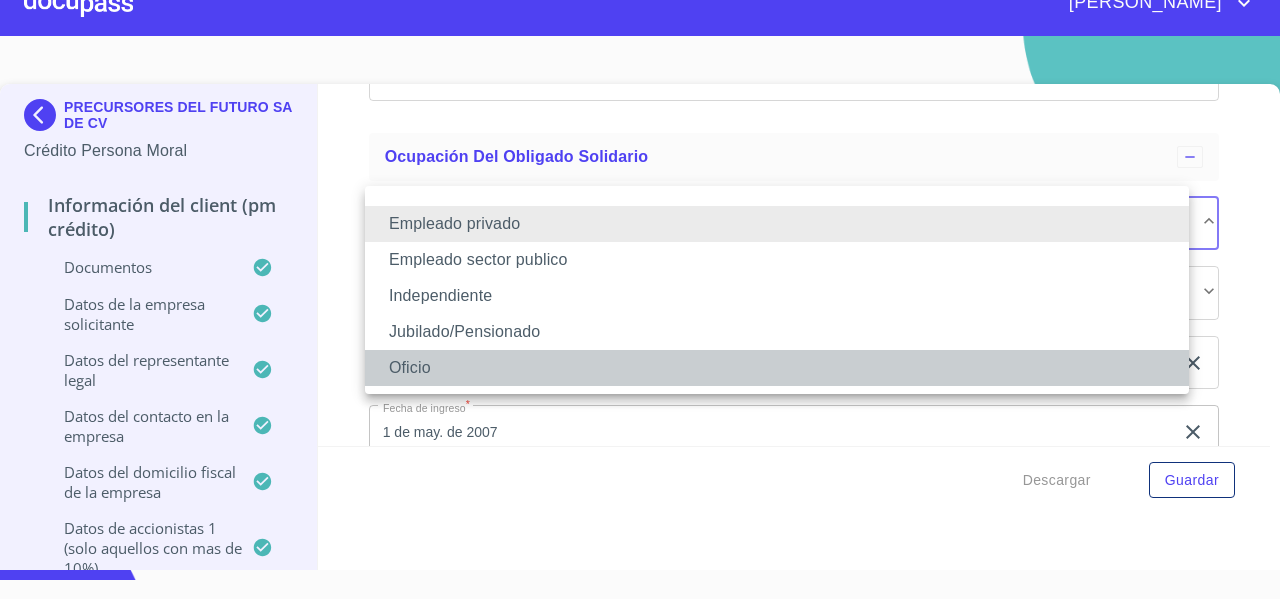 click on "Oficio" at bounding box center (777, 368) 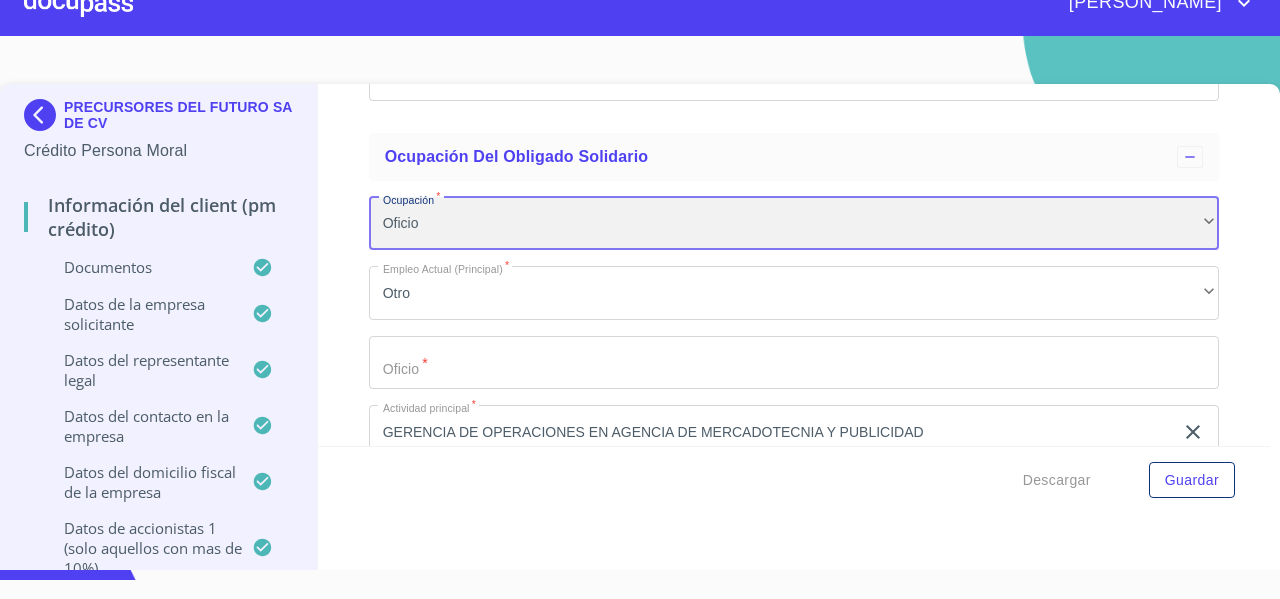 click on "Oficio" at bounding box center [794, 224] 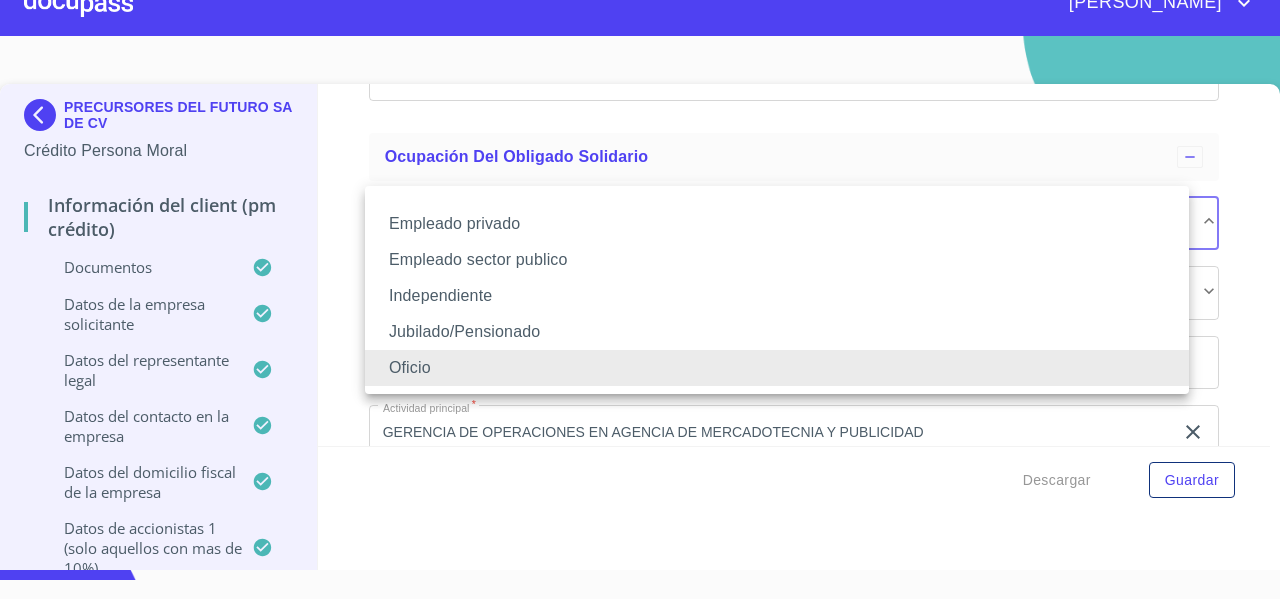 click on "Empleado privado" at bounding box center [777, 224] 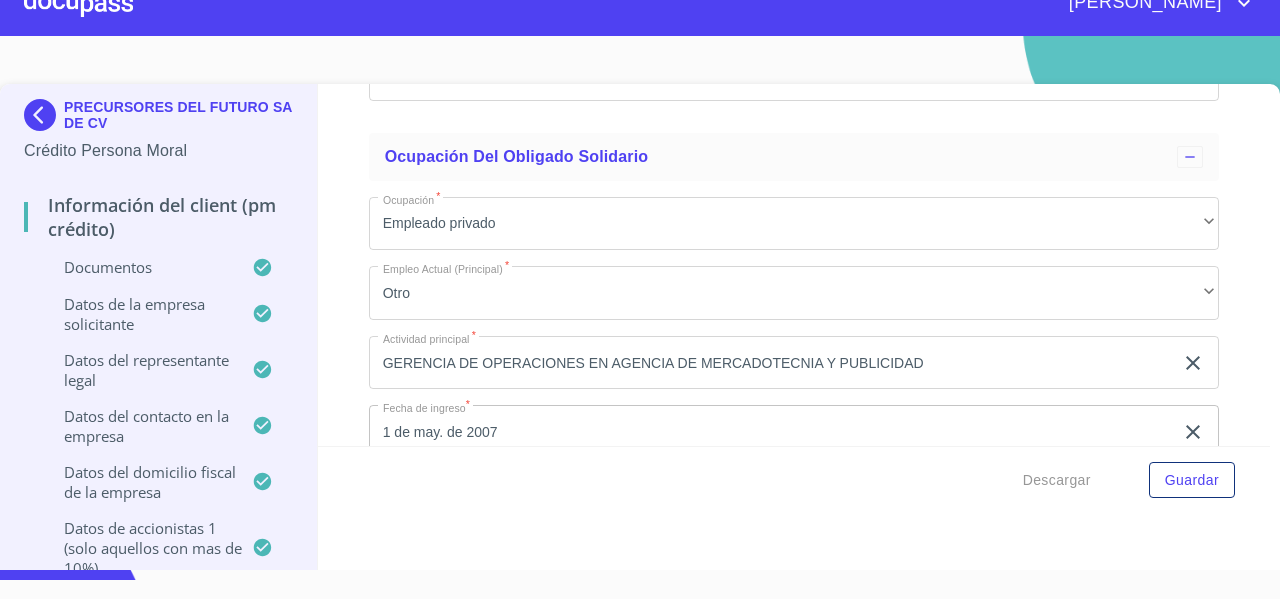 click on "Información del Client (PM crédito)   Documentos Documento de identificación representante legal.   * INE ​ Identificación Oficial Representante Legal * Identificación Oficial Representante Legal Identificación Oficial Representante Legal Comprobante de Domicilio Empresa * Comprobante de Domicilio Empresa Comprobante de Domicilio Empresa Fuente de ingresos   * Independiente/Dueño de negocio/Persona Moral ​ Comprobante de Ingresos mes 1 * Comprobante de Ingresos mes 1 Comprobante de Ingresos mes 1 Comprobante de Ingresos mes 2 * Comprobante de Ingresos mes 2 Comprobante de Ingresos mes 2 Comprobante de Ingresos mes 3 * Comprobante de Ingresos mes 3 Comprobante de Ingresos mes 3 Constancia de Situación Fiscal Empresa * Constancia de Situación Fiscal Empresa Constancia de Situación Fiscal Empresa Acta Constitutiva con poderes * Acta Constitutiva con poderes Acta Constitutiva con poderes Declaración Anual con Acuse * Declaración Anual con Acuse Declaración Anual con Acuse   * INE ​ * * *" at bounding box center (794, 265) 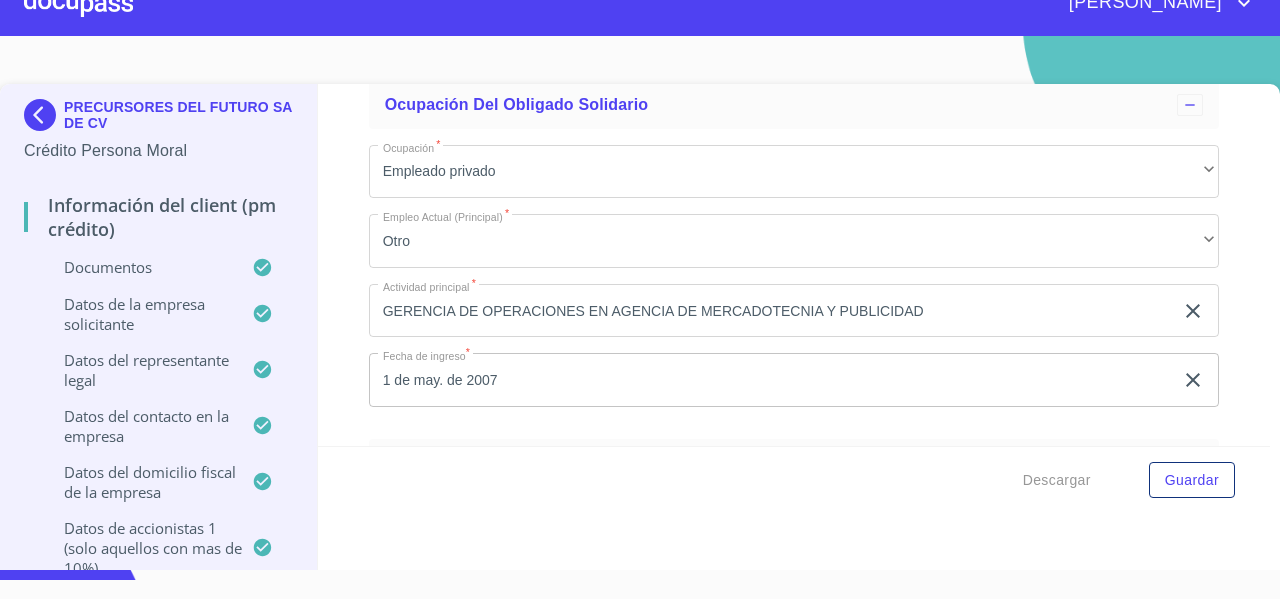 scroll, scrollTop: 21182, scrollLeft: 0, axis: vertical 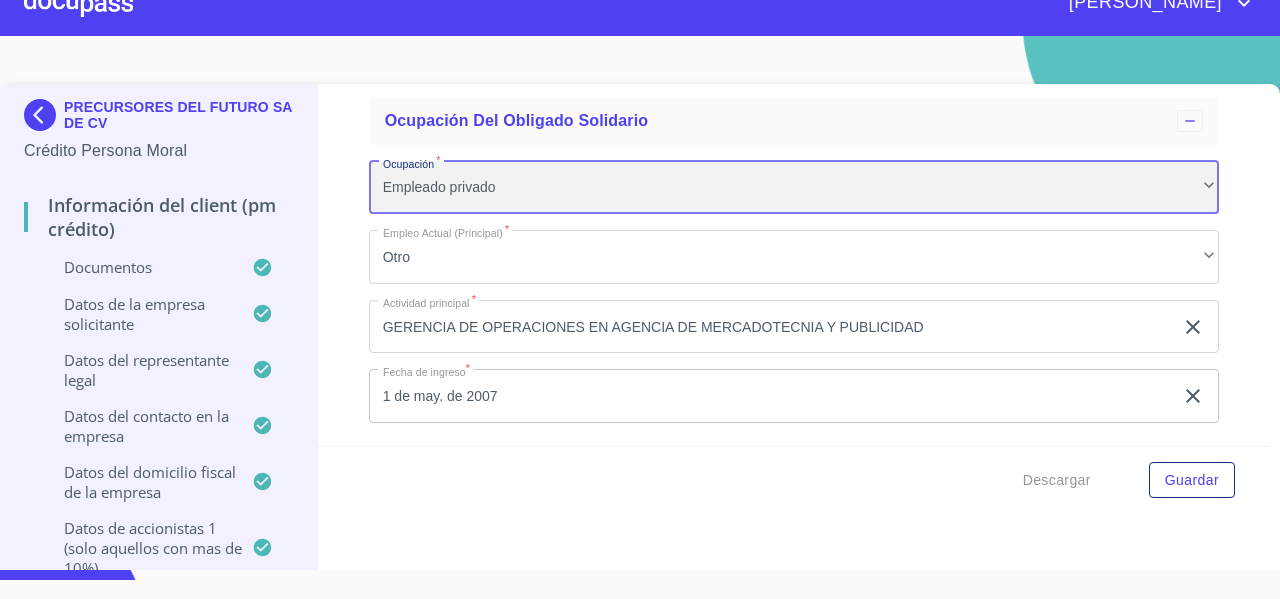 click on "Empleado privado" at bounding box center [794, 188] 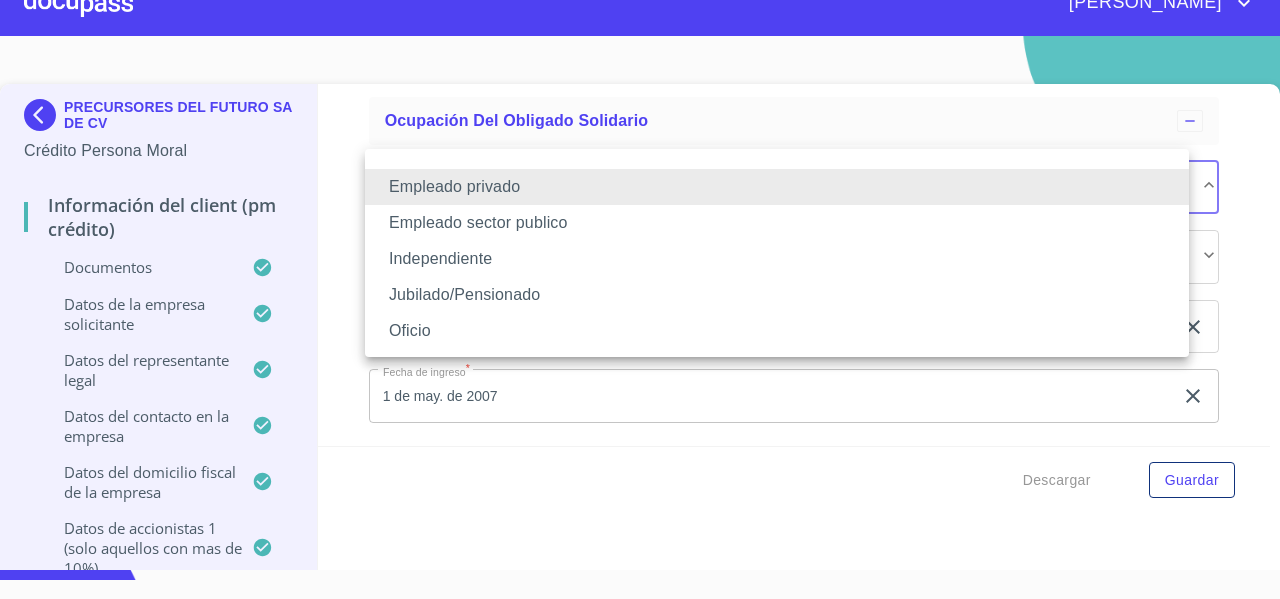 click at bounding box center [640, 299] 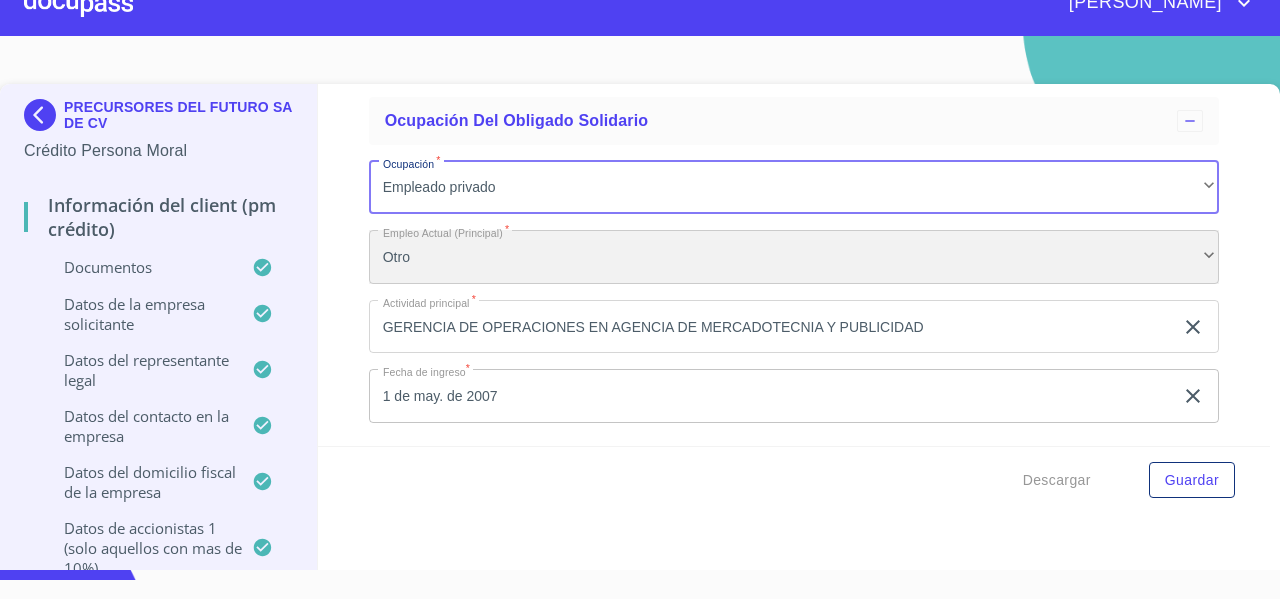 click on "Otro" at bounding box center [794, 257] 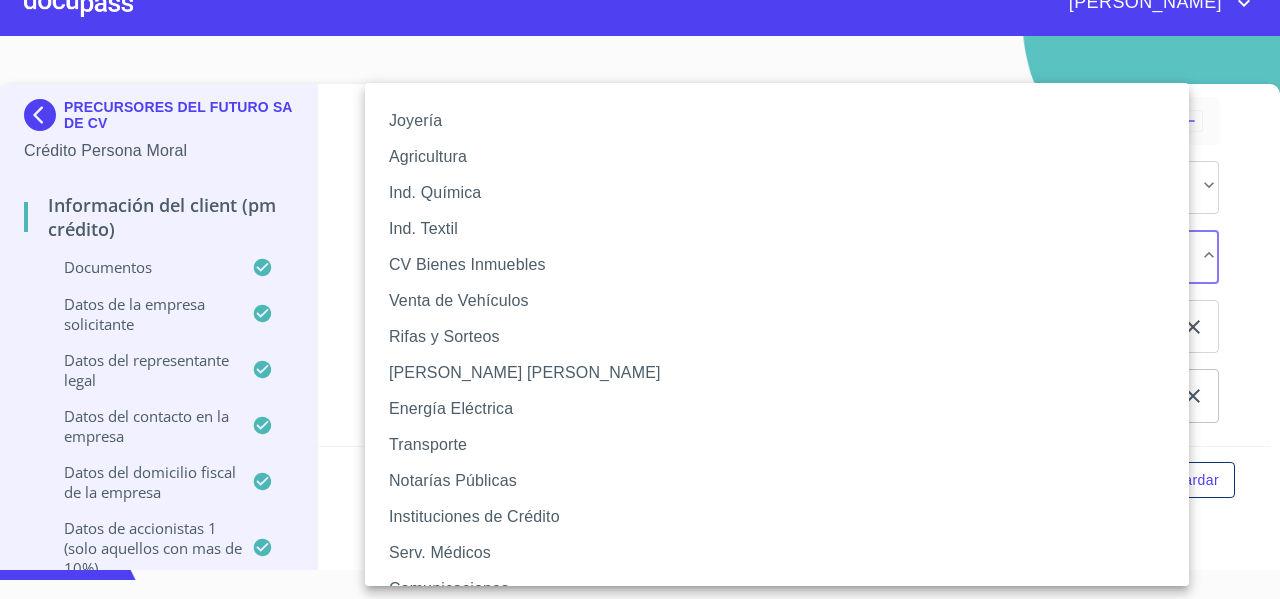 scroll, scrollTop: 352, scrollLeft: 0, axis: vertical 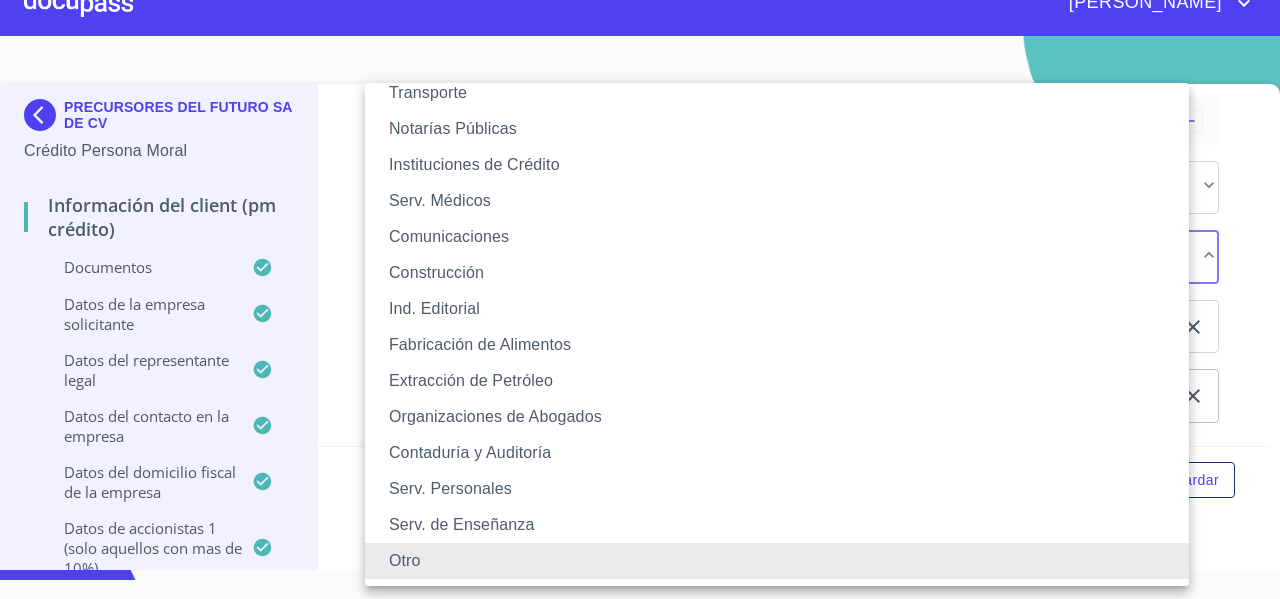 click at bounding box center [640, 299] 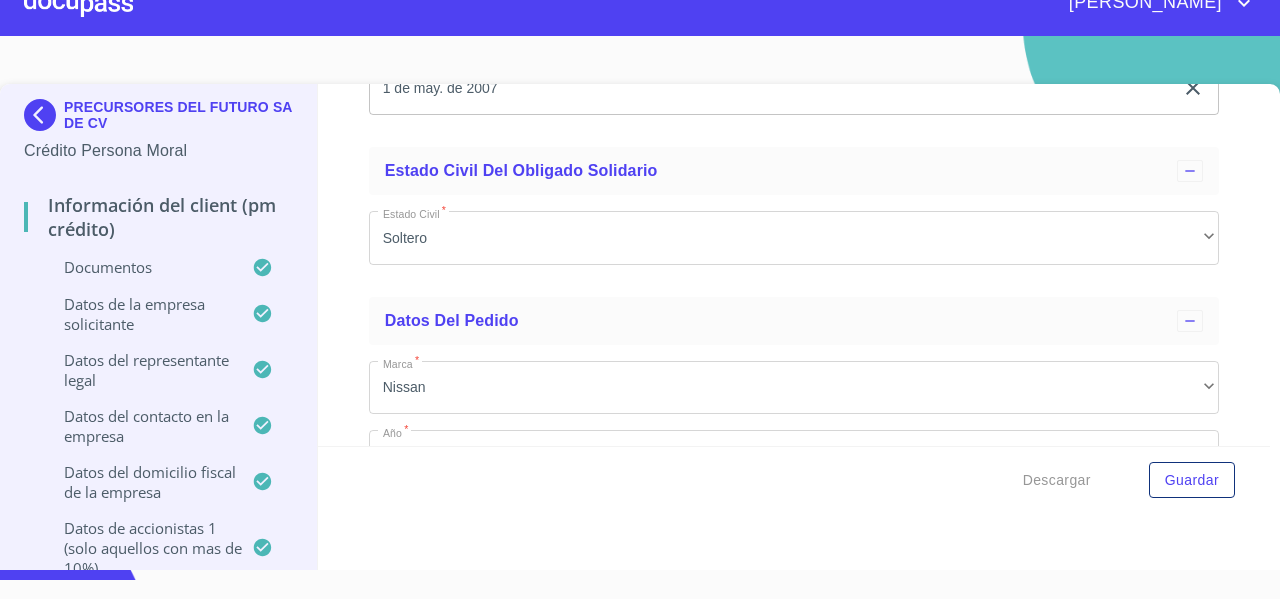 scroll, scrollTop: 21492, scrollLeft: 0, axis: vertical 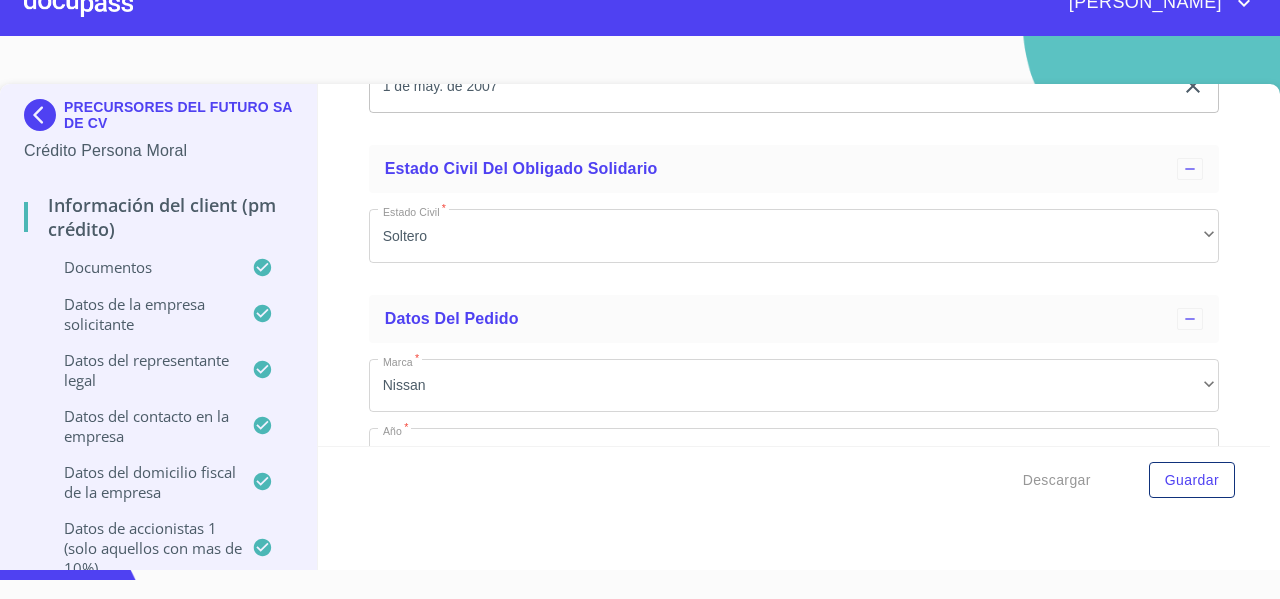 click on "Información del Client (PM crédito)   Documentos Documento de identificación representante legal.   * INE ​ Identificación Oficial Representante Legal * Identificación Oficial Representante Legal Identificación Oficial Representante Legal Comprobante de Domicilio Empresa * Comprobante de Domicilio Empresa Comprobante de Domicilio Empresa Fuente de ingresos   * Independiente/Dueño de negocio/Persona Moral ​ Comprobante de Ingresos mes 1 * Comprobante de Ingresos mes 1 Comprobante de Ingresos mes 1 Comprobante de Ingresos mes 2 * Comprobante de Ingresos mes 2 Comprobante de Ingresos mes 2 Comprobante de Ingresos mes 3 * Comprobante de Ingresos mes 3 Comprobante de Ingresos mes 3 Constancia de Situación Fiscal Empresa * Constancia de Situación Fiscal Empresa Constancia de Situación Fiscal Empresa Acta Constitutiva con poderes * Acta Constitutiva con poderes Acta Constitutiva con poderes Declaración Anual con Acuse * Declaración Anual con Acuse Declaración Anual con Acuse   * INE ​ * * *" at bounding box center (794, 265) 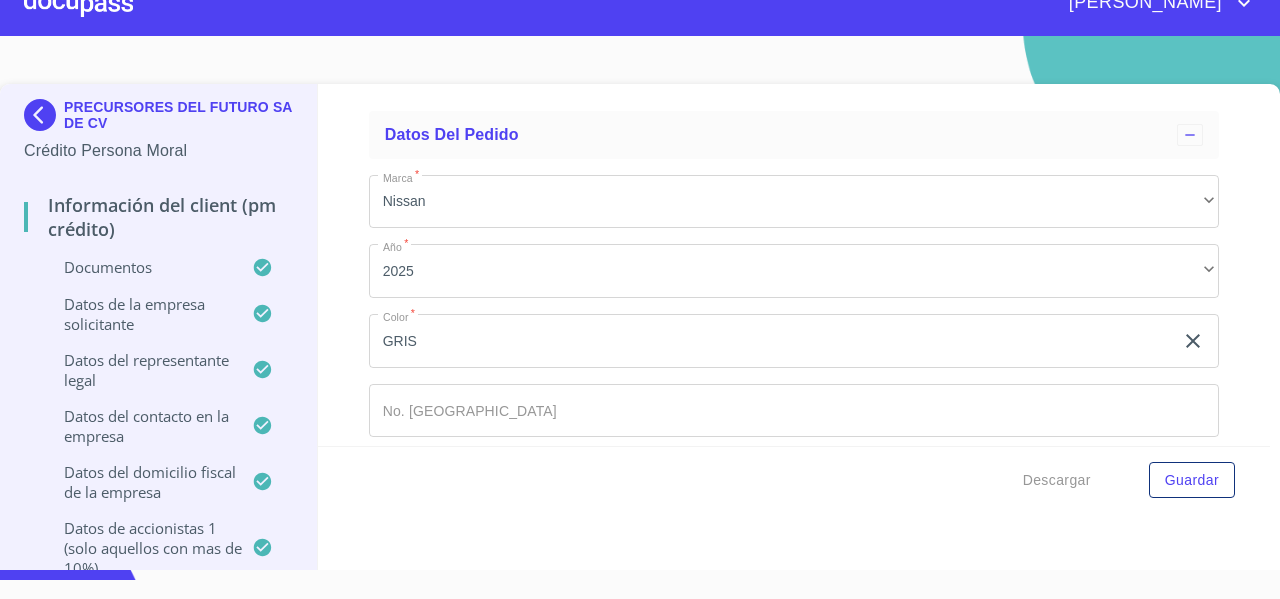 scroll, scrollTop: 21748, scrollLeft: 0, axis: vertical 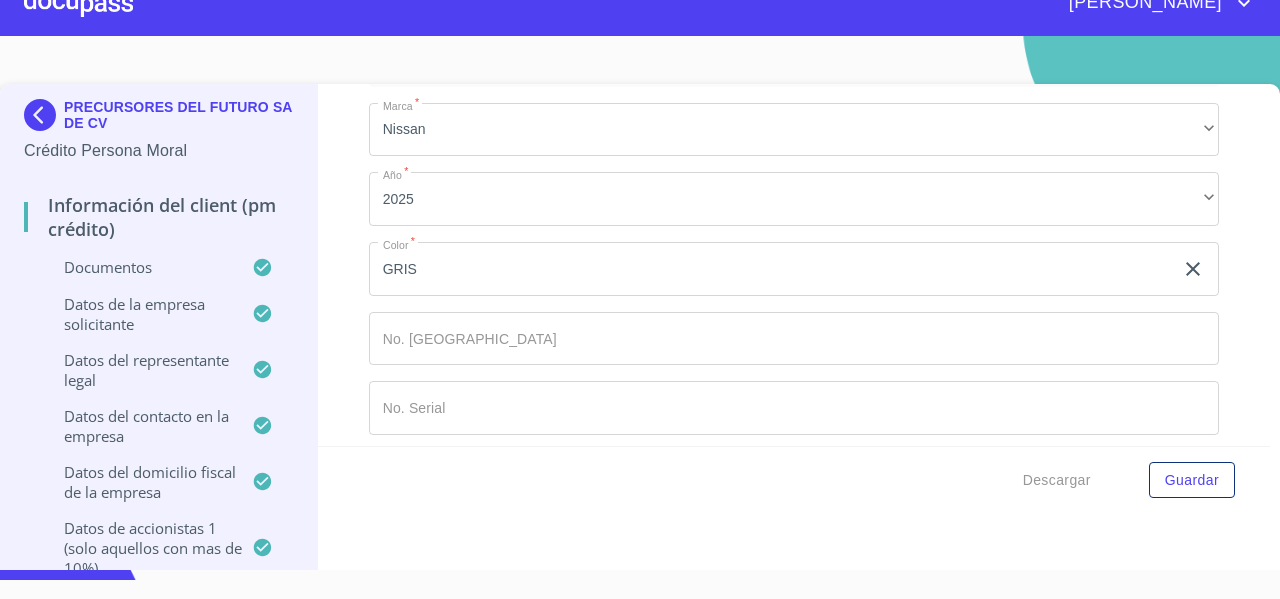 click on "Información del Client (PM crédito)   Documentos Documento de identificación representante legal.   * INE ​ Identificación Oficial Representante Legal * Identificación Oficial Representante Legal Identificación Oficial Representante Legal Comprobante de Domicilio Empresa * Comprobante de Domicilio Empresa Comprobante de Domicilio Empresa Fuente de ingresos   * Independiente/Dueño de negocio/Persona Moral ​ Comprobante de Ingresos mes 1 * Comprobante de Ingresos mes 1 Comprobante de Ingresos mes 1 Comprobante de Ingresos mes 2 * Comprobante de Ingresos mes 2 Comprobante de Ingresos mes 2 Comprobante de Ingresos mes 3 * Comprobante de Ingresos mes 3 Comprobante de Ingresos mes 3 Constancia de Situación Fiscal Empresa * Constancia de Situación Fiscal Empresa Constancia de Situación Fiscal Empresa Acta Constitutiva con poderes * Acta Constitutiva con poderes Acta Constitutiva con poderes Declaración Anual con Acuse * Declaración Anual con Acuse Declaración Anual con Acuse   * INE ​ * * *" at bounding box center (794, 265) 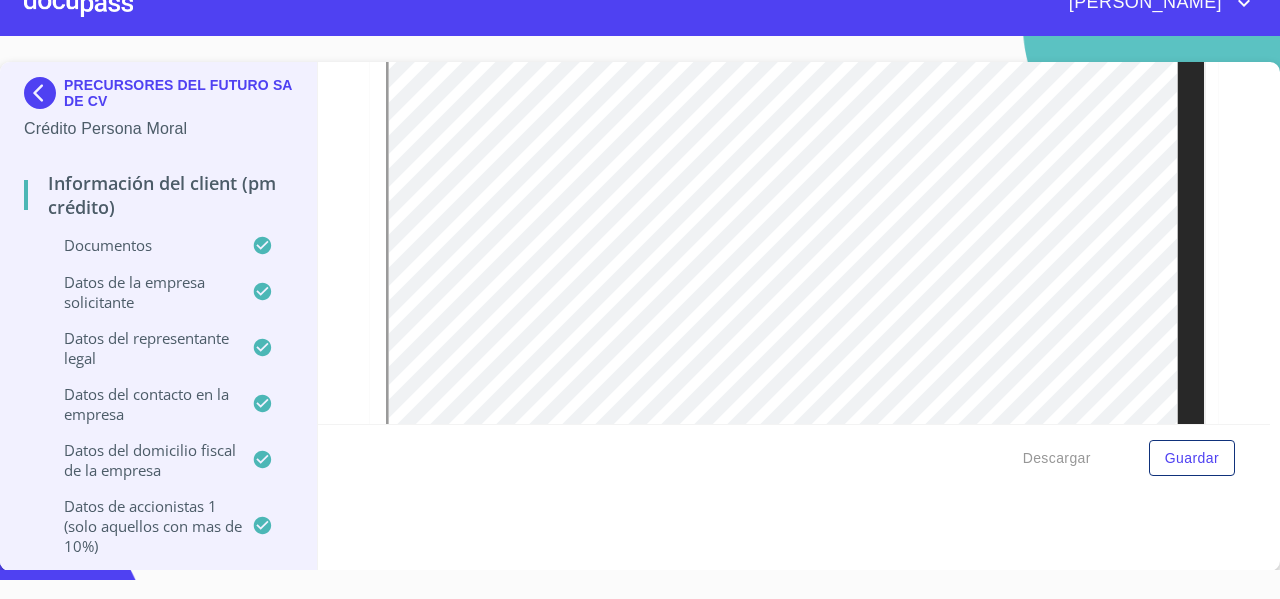 scroll, scrollTop: 8250, scrollLeft: 0, axis: vertical 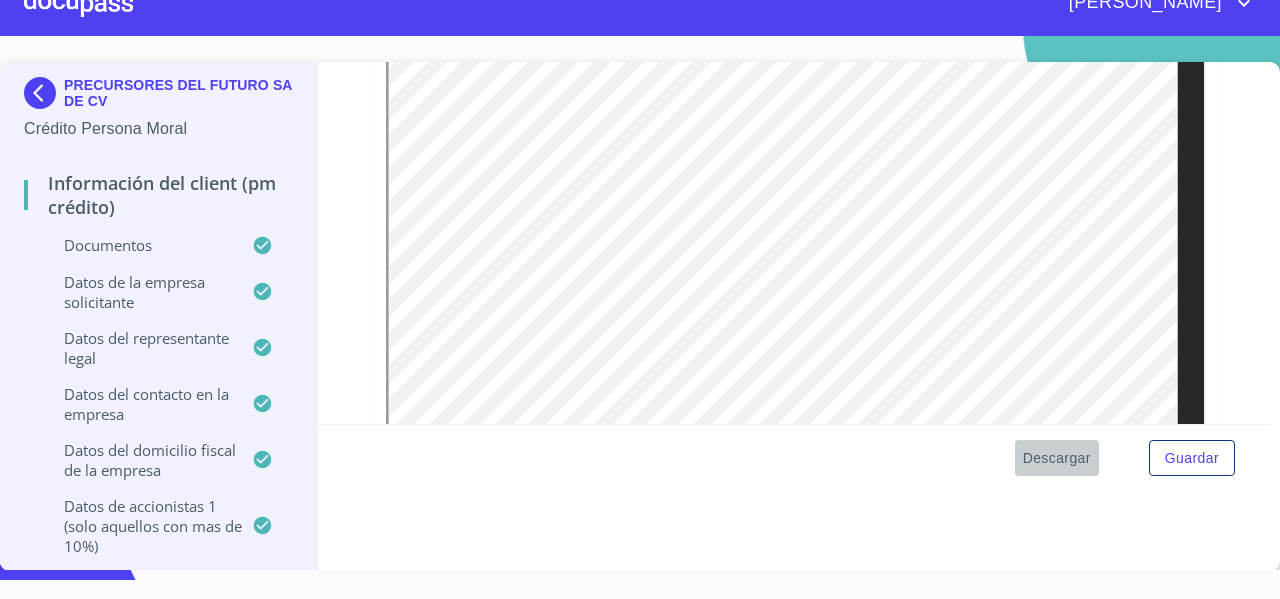 click on "Descargar" at bounding box center (1057, 458) 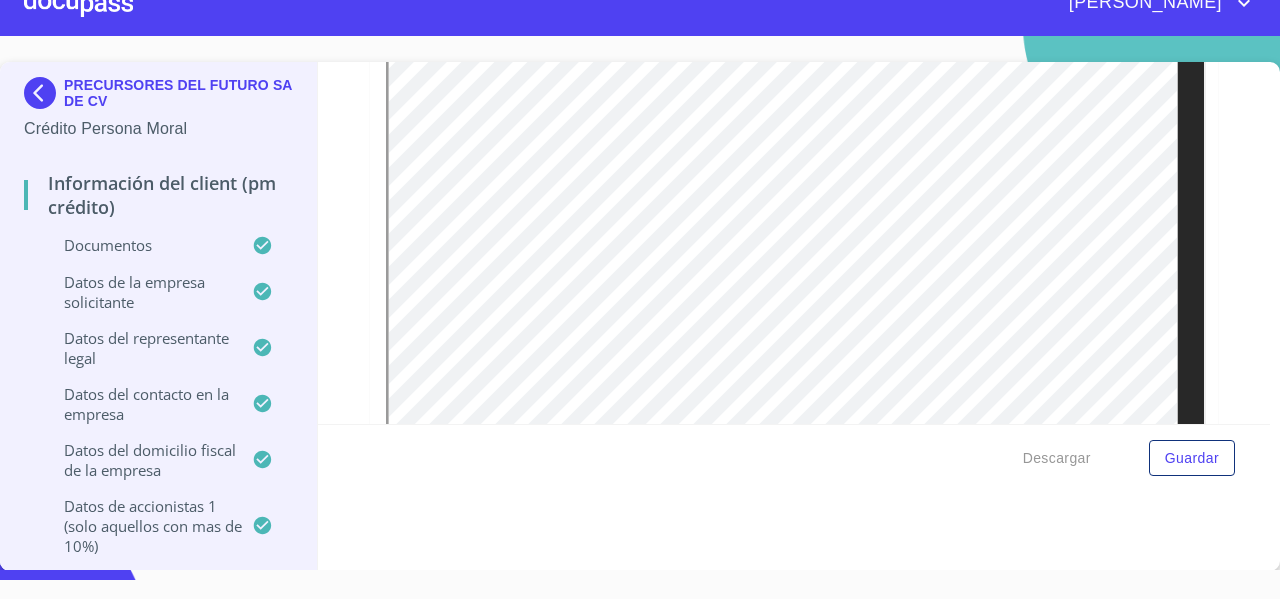 scroll, scrollTop: 8566, scrollLeft: 0, axis: vertical 